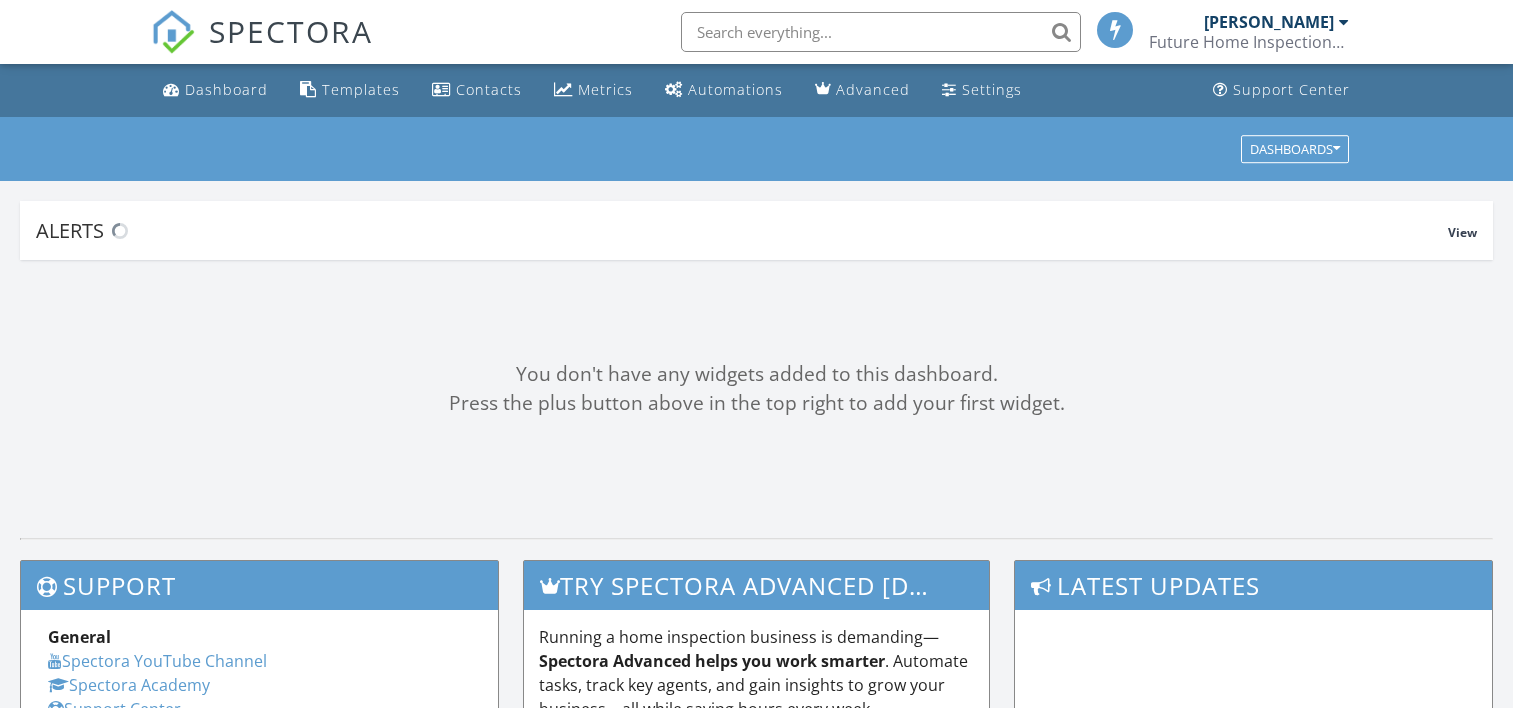 scroll, scrollTop: 0, scrollLeft: 0, axis: both 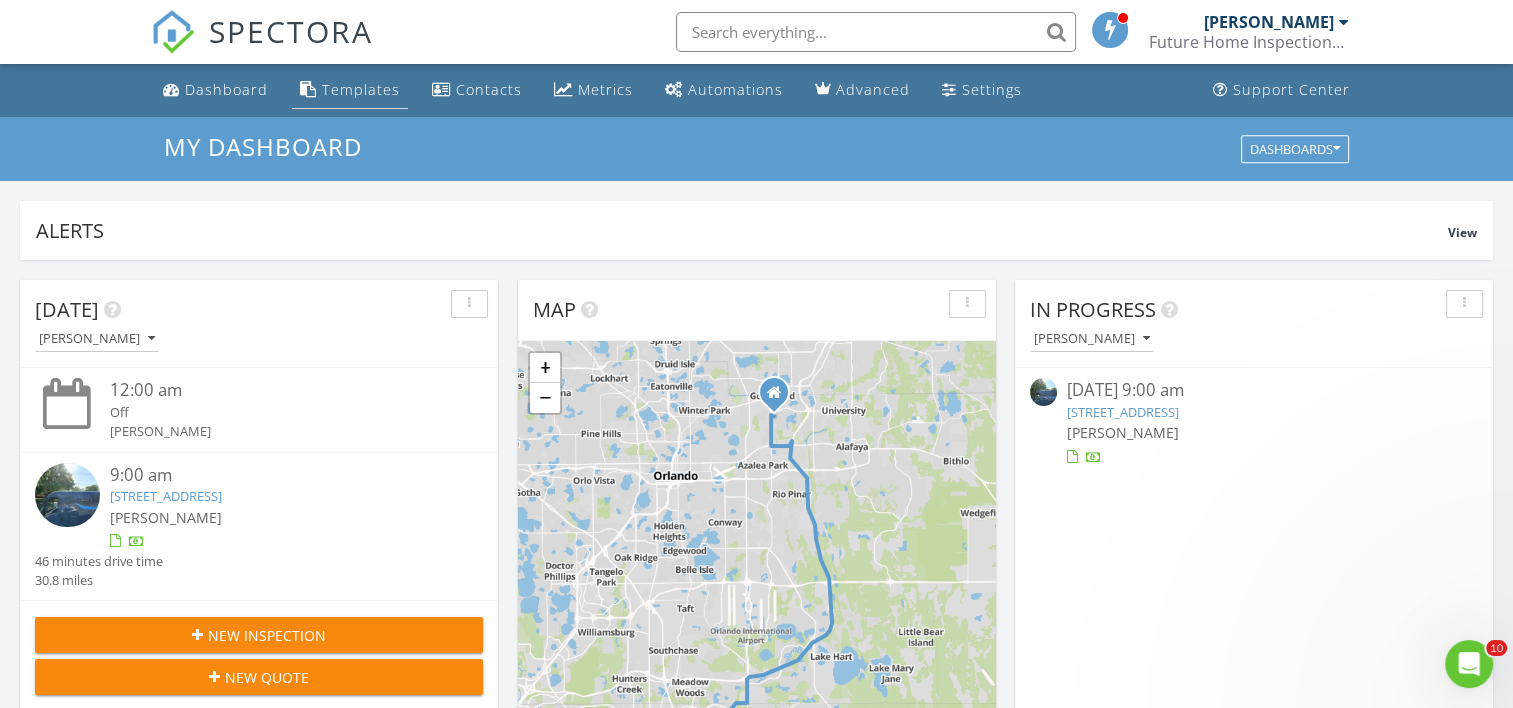 click on "Templates" at bounding box center [361, 89] 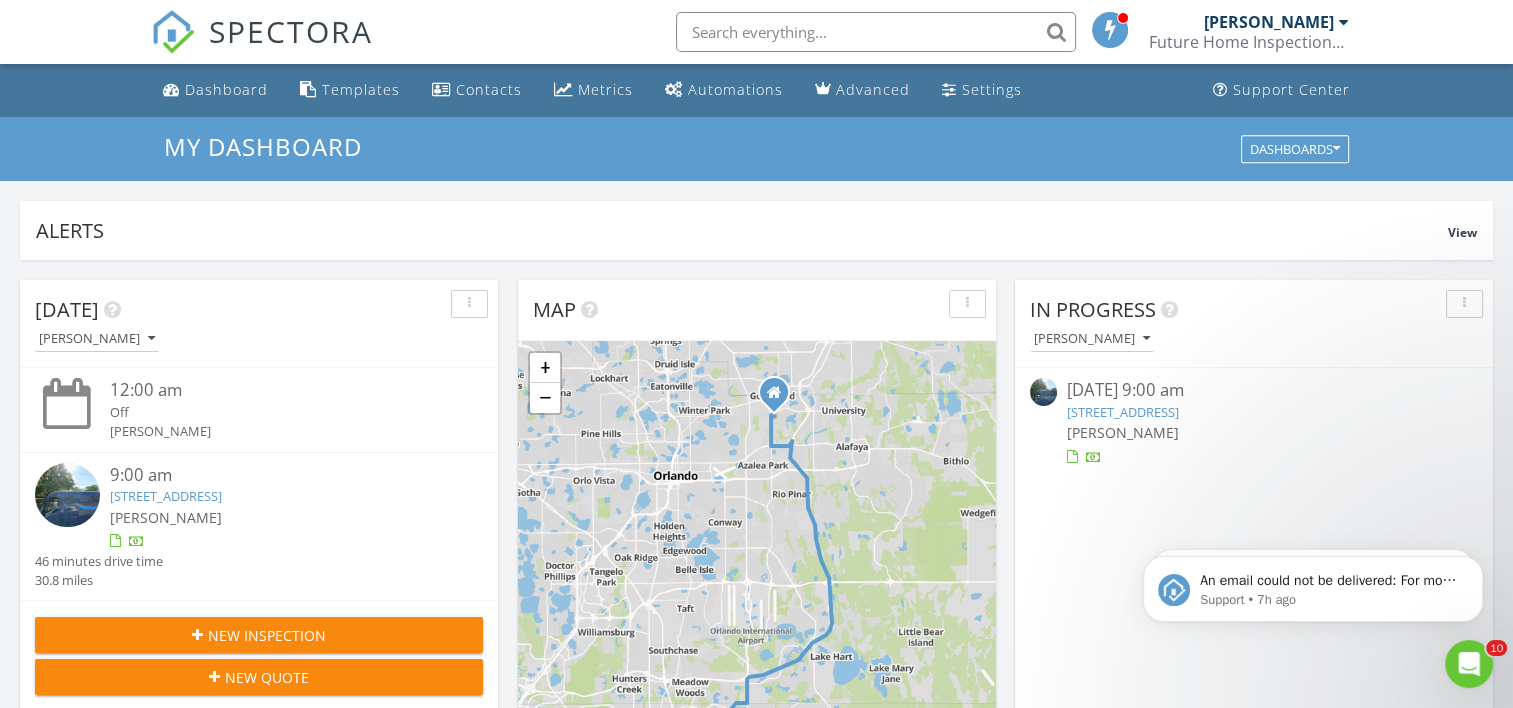 scroll, scrollTop: 0, scrollLeft: 0, axis: both 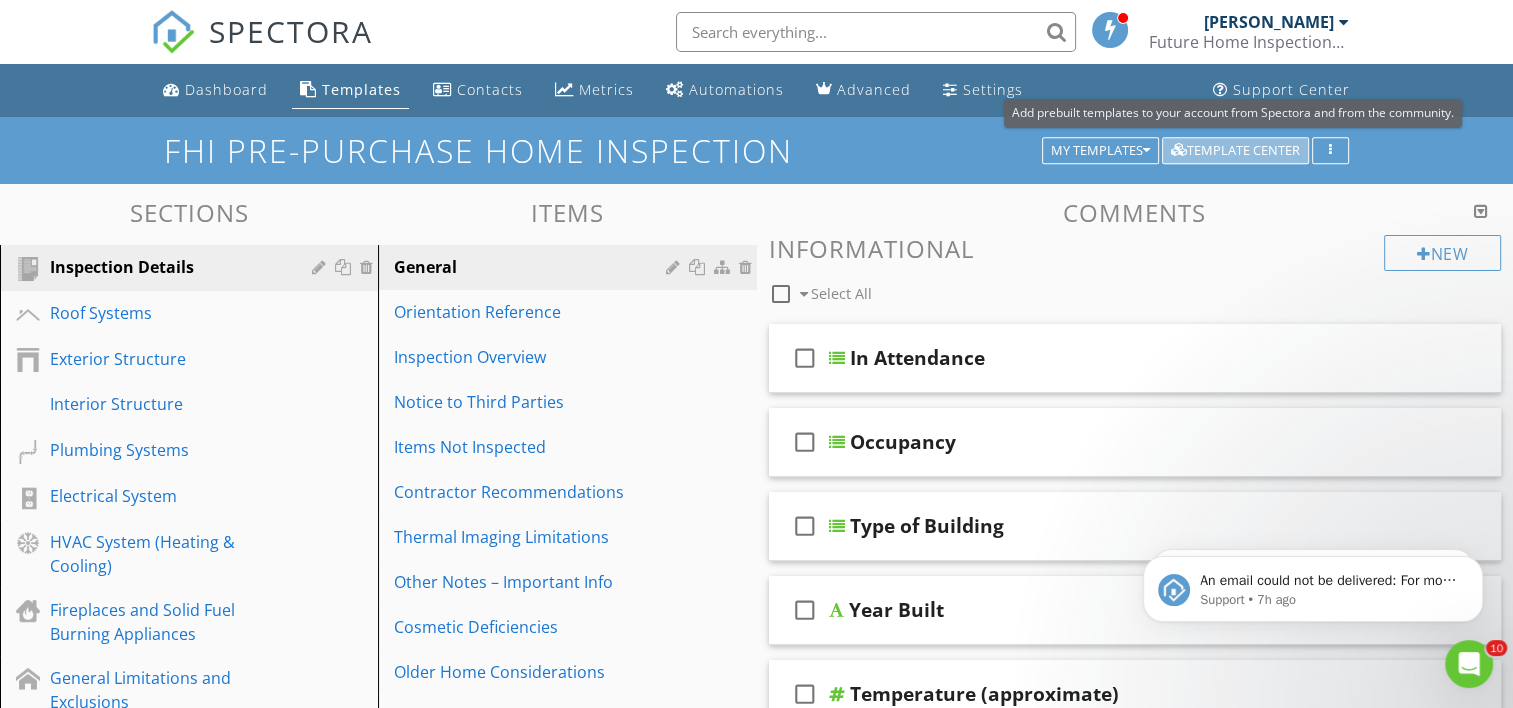 click on "Template Center" at bounding box center [1235, 151] 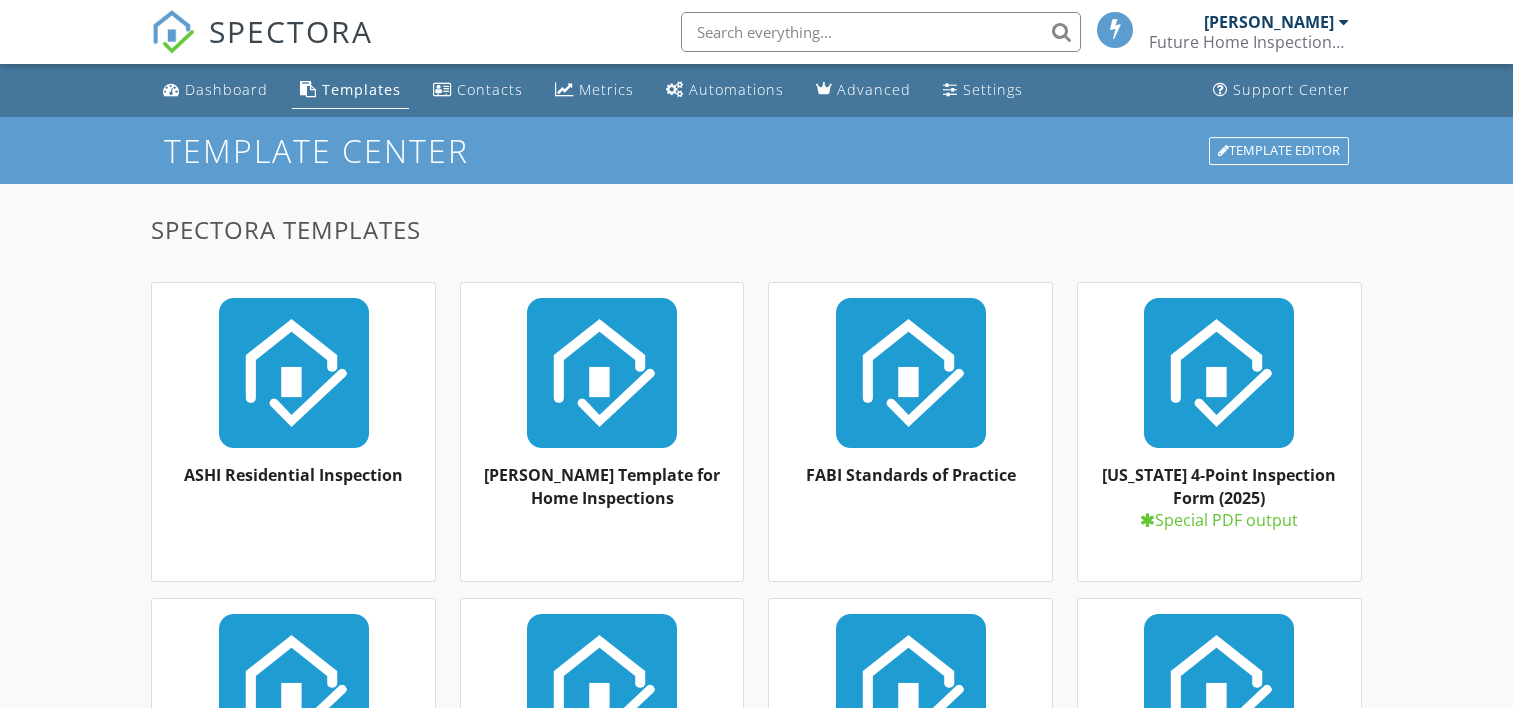 scroll, scrollTop: 0, scrollLeft: 0, axis: both 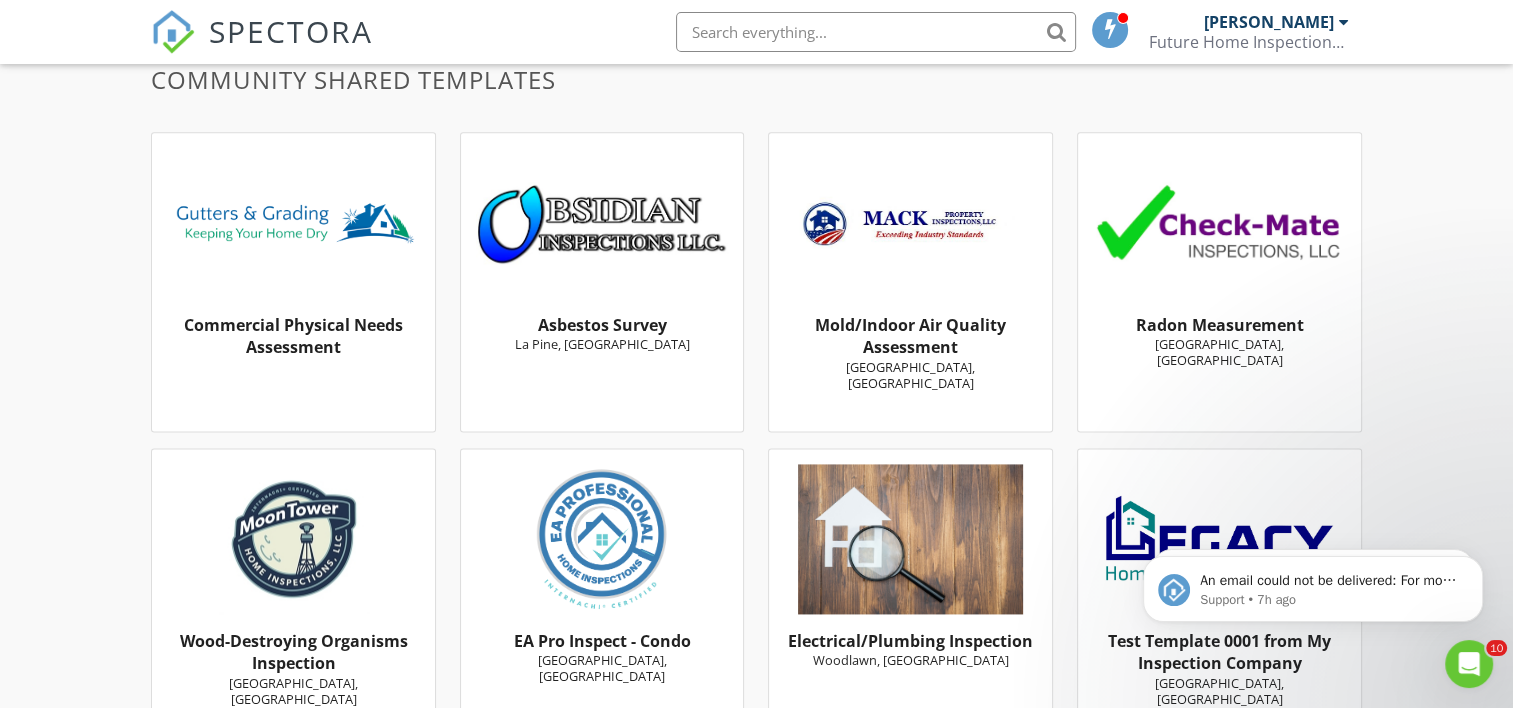 click at bounding box center [293, 223] 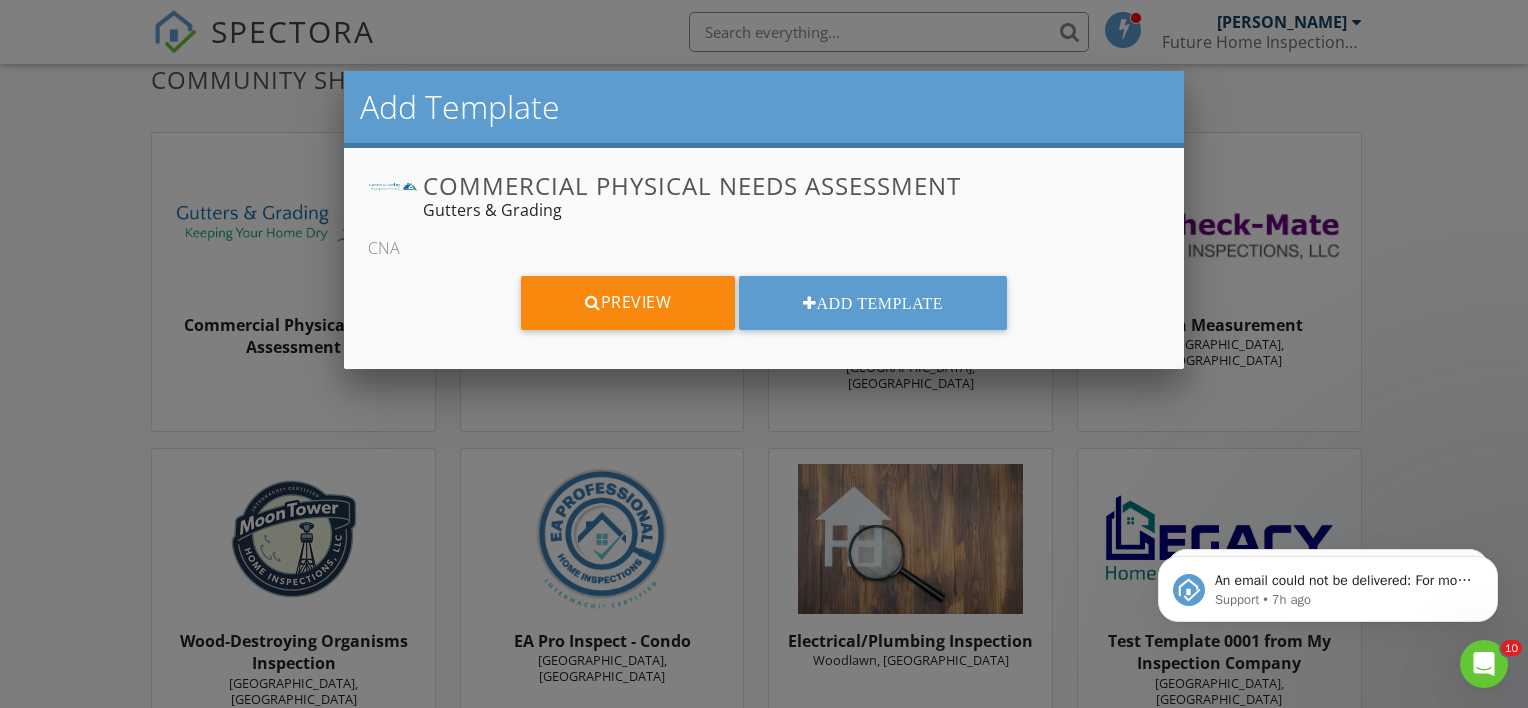 click at bounding box center [764, 342] 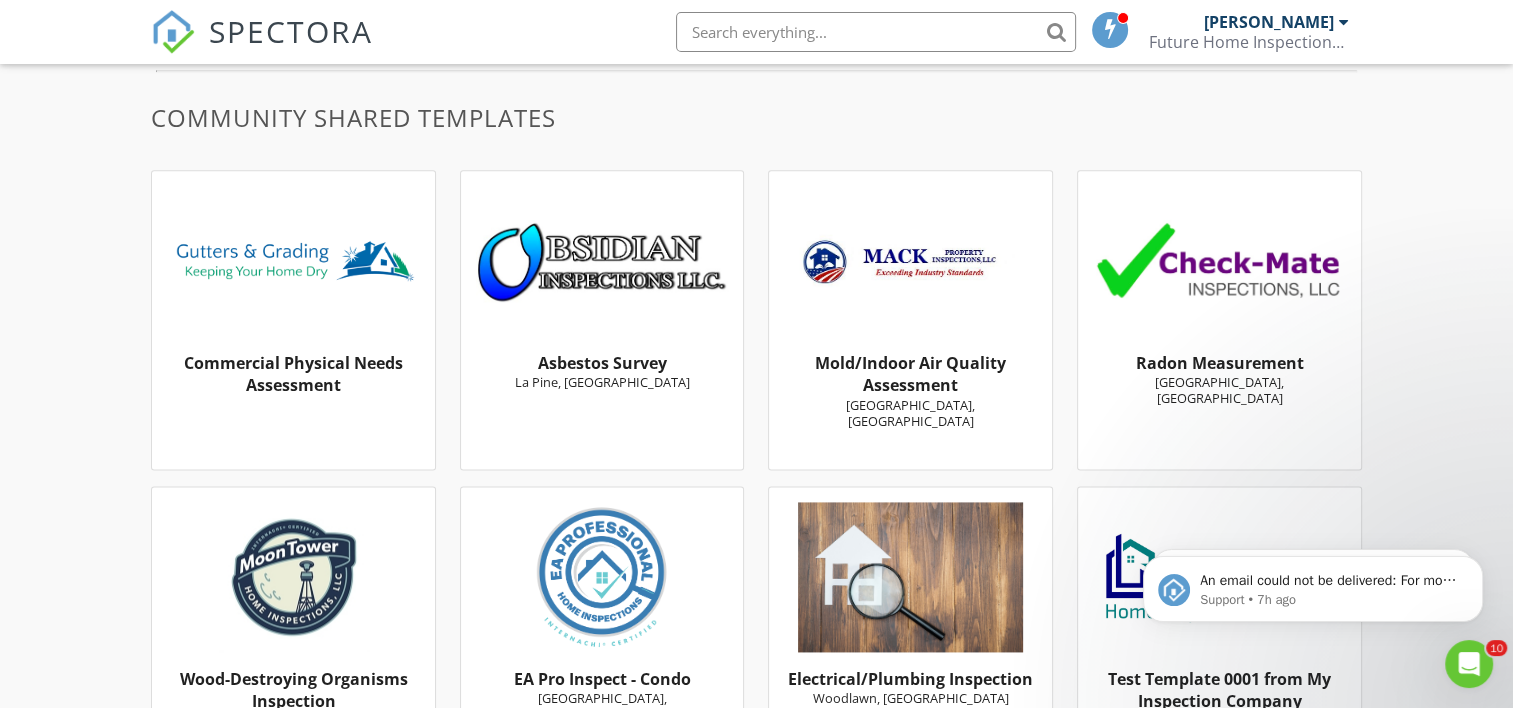 scroll, scrollTop: 2666, scrollLeft: 0, axis: vertical 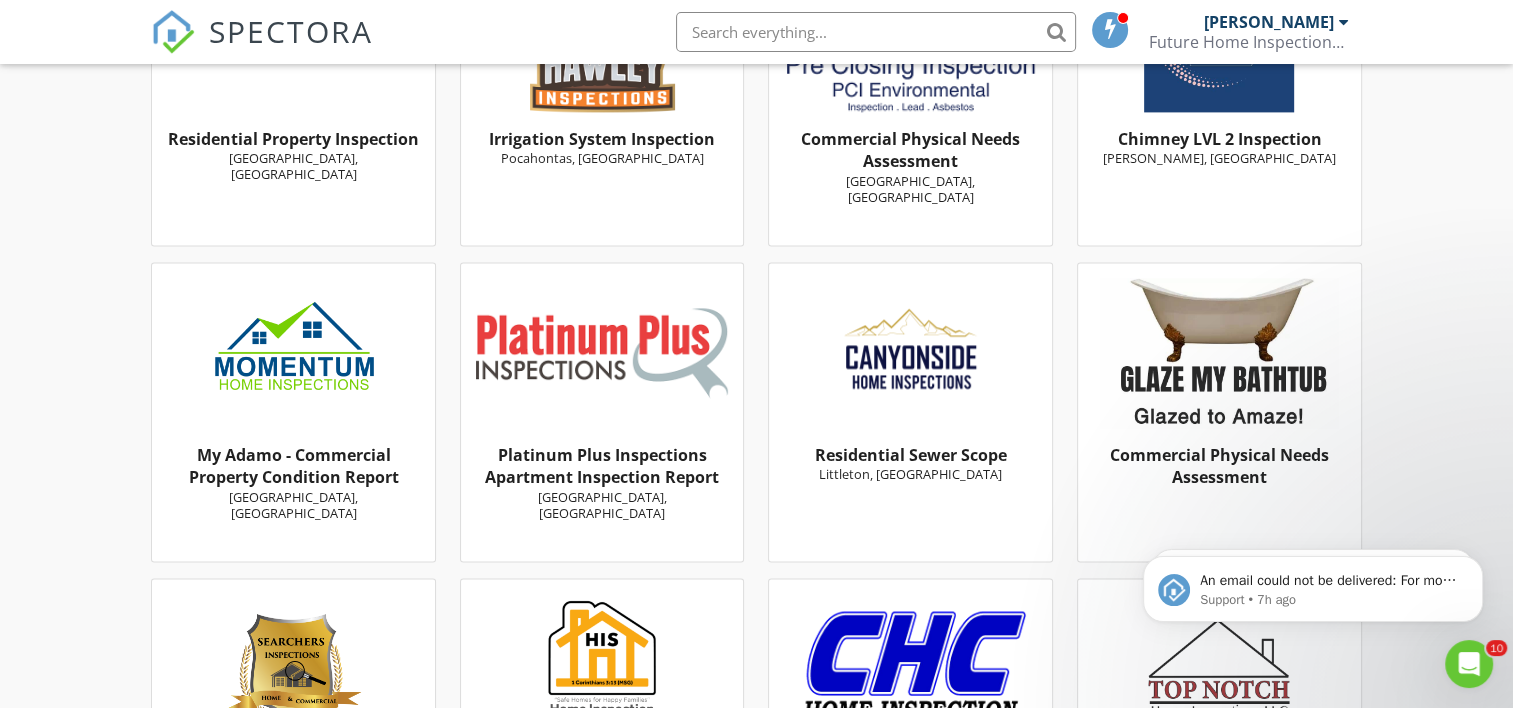 click at bounding box center [293, 353] 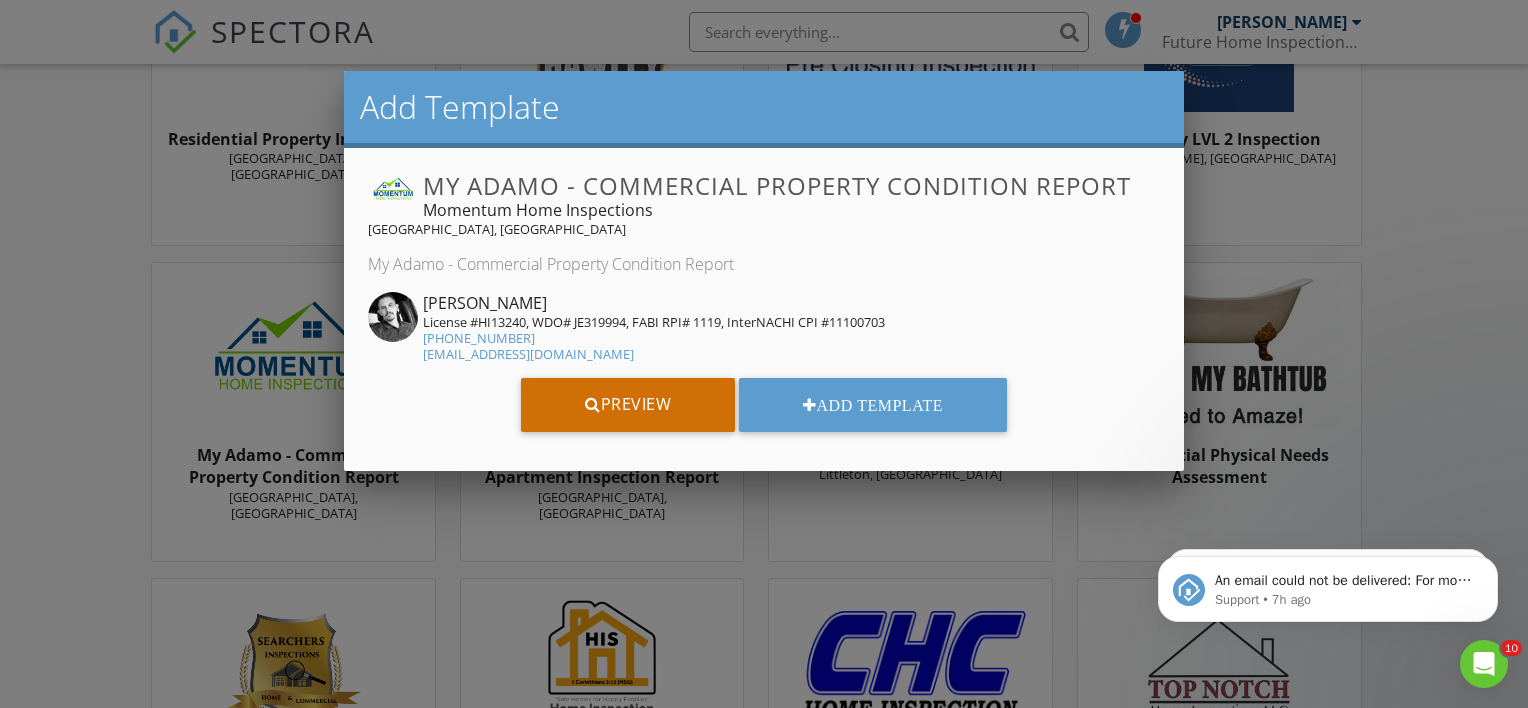 click on "Preview" at bounding box center [628, 405] 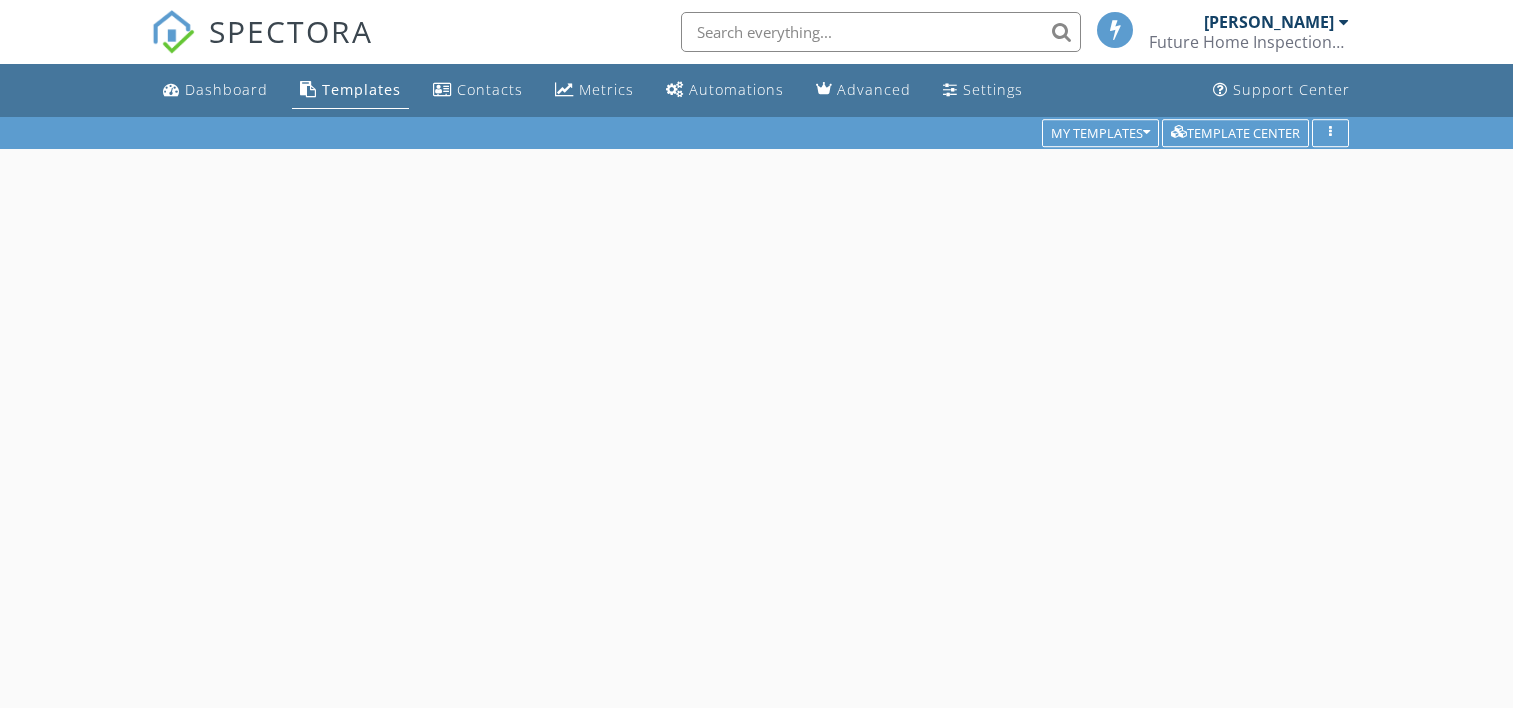 scroll, scrollTop: 0, scrollLeft: 0, axis: both 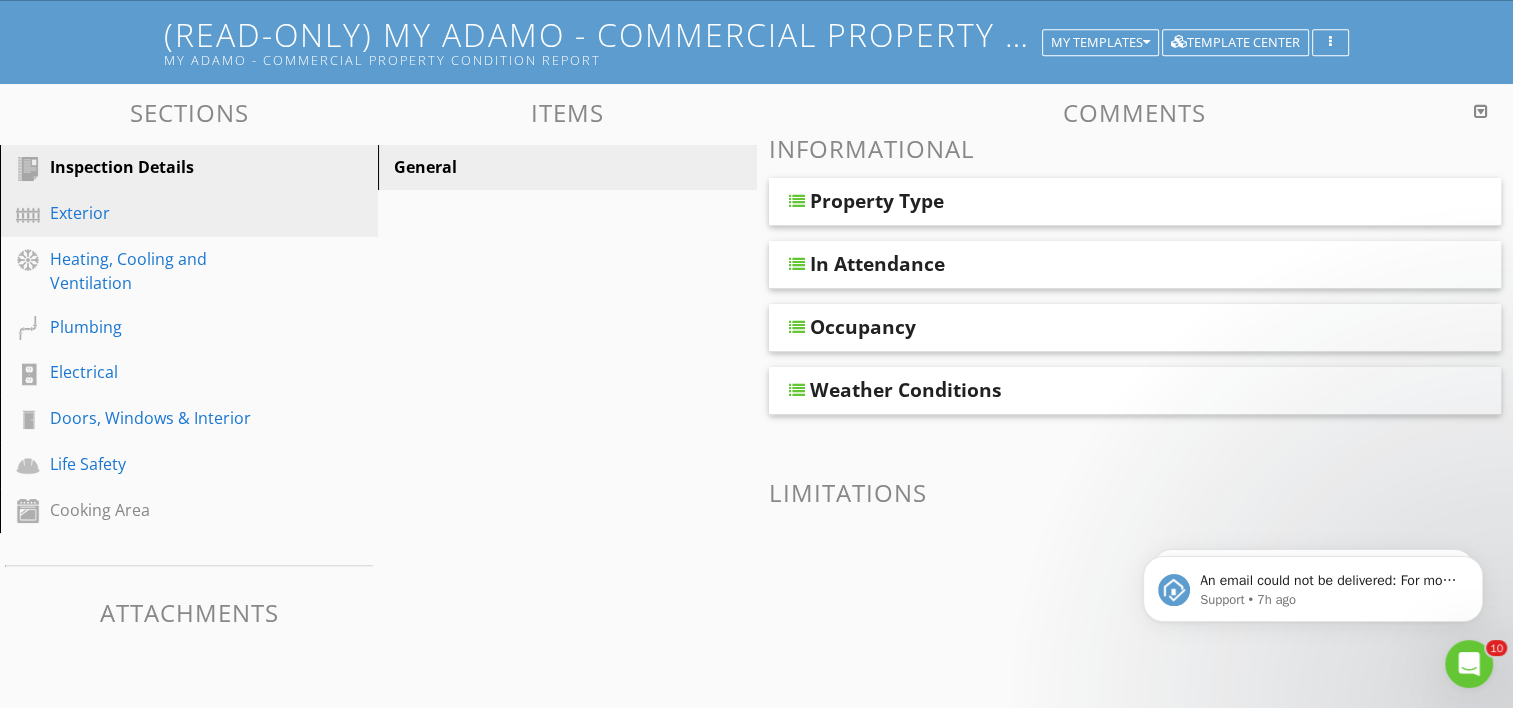 click on "Exterior" at bounding box center [166, 213] 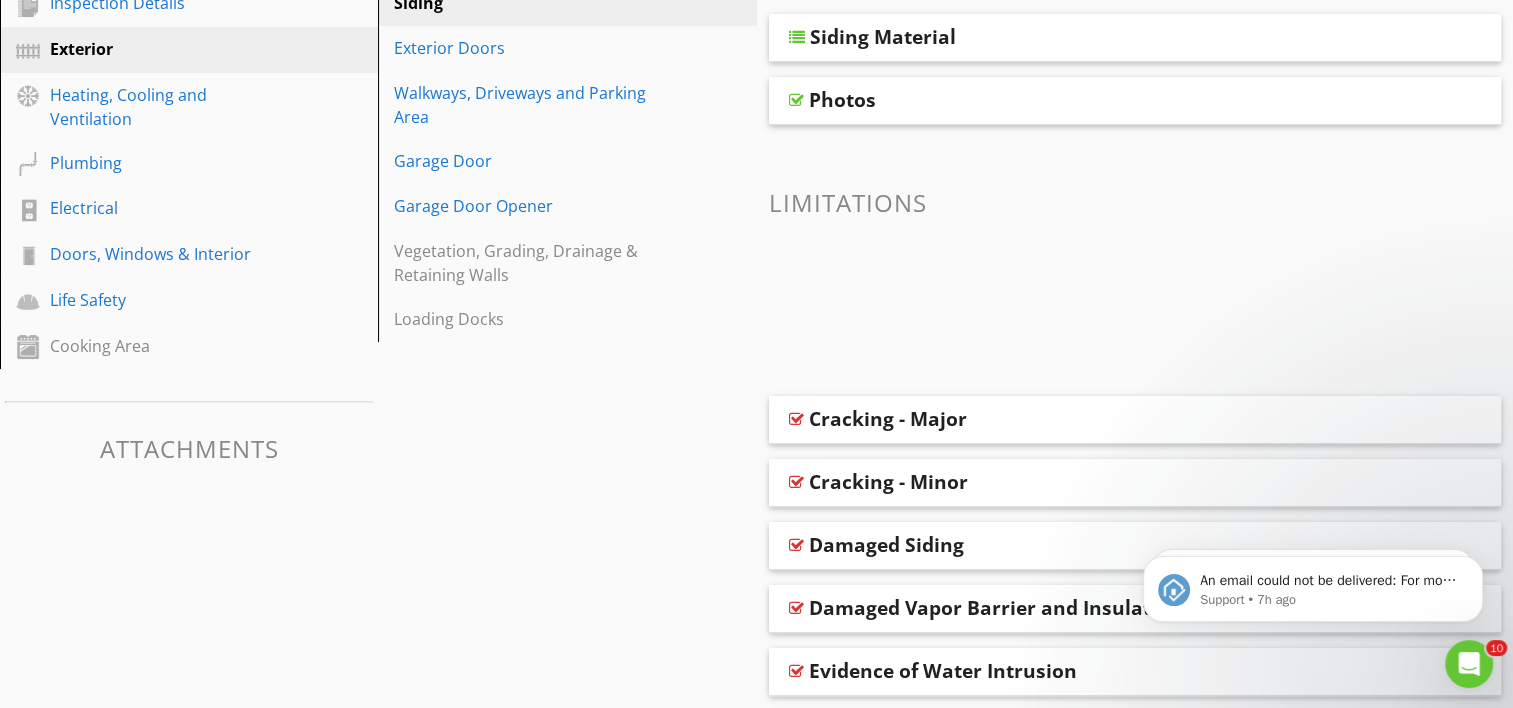 scroll, scrollTop: 116, scrollLeft: 0, axis: vertical 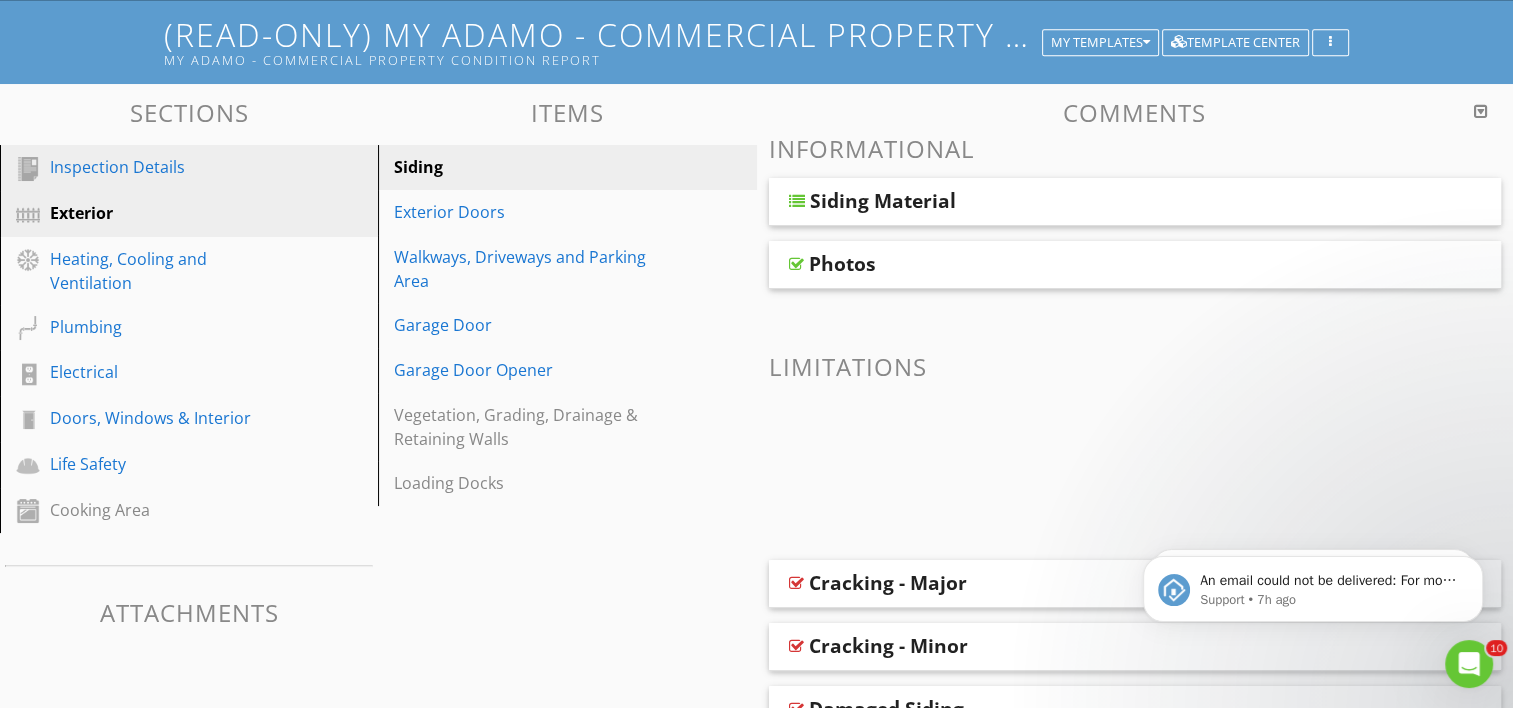 click on "Inspection Details" at bounding box center [166, 167] 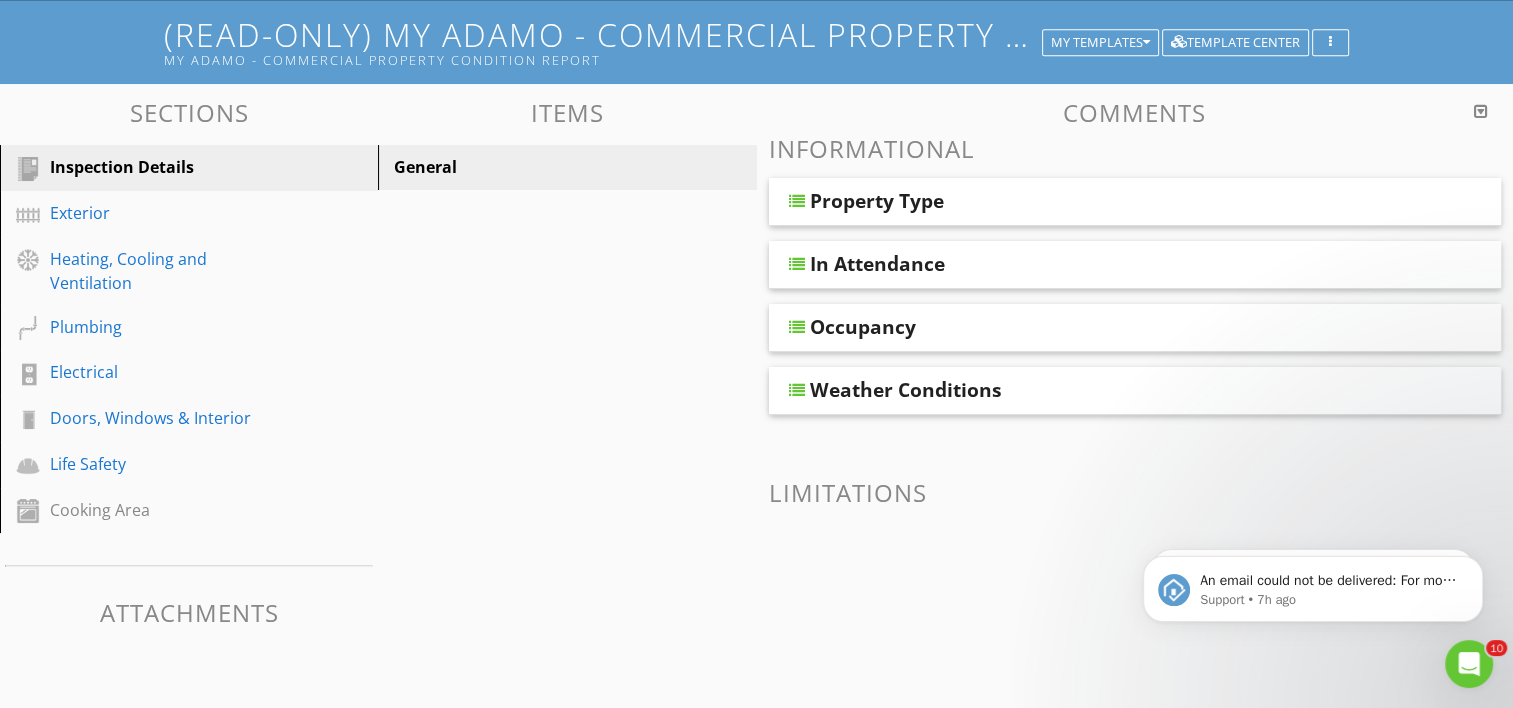 click at bounding box center [797, 201] 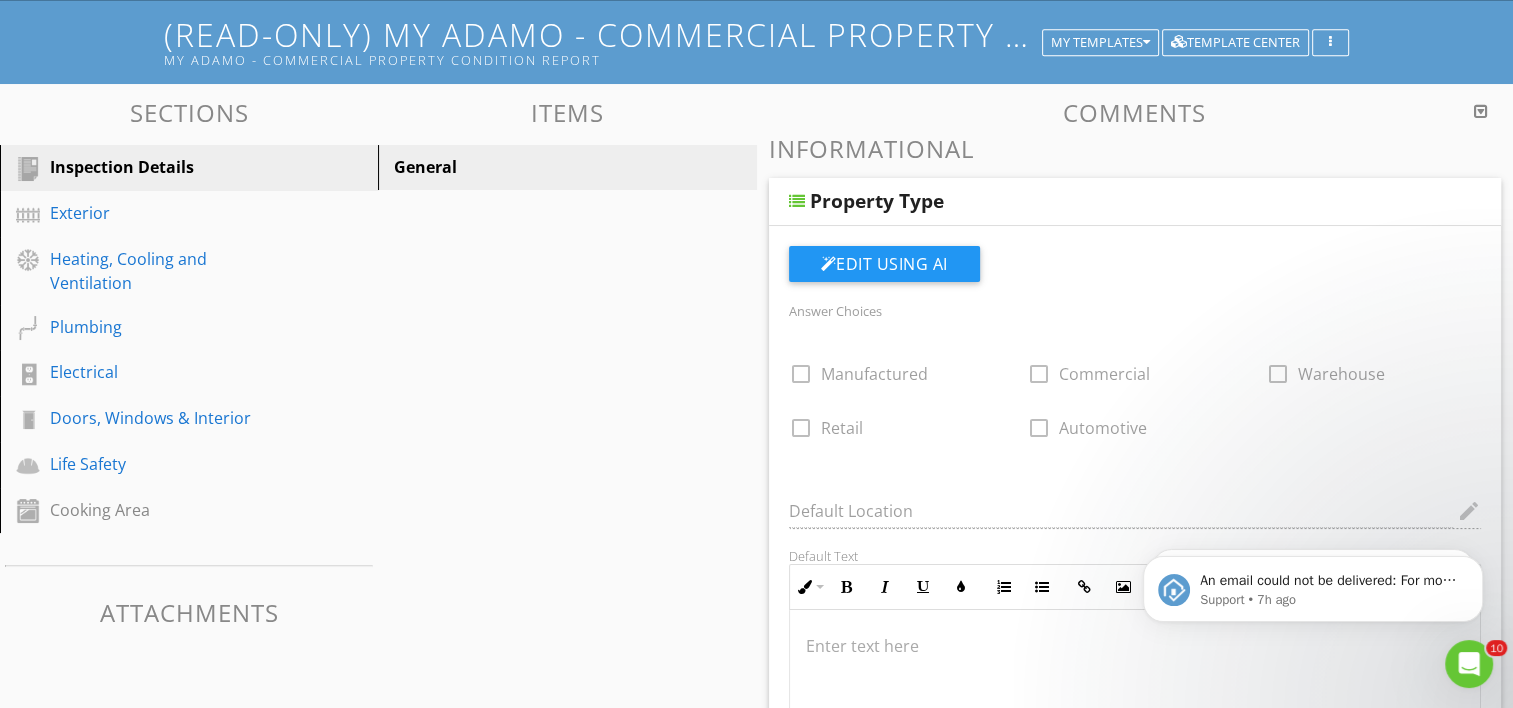 click at bounding box center [797, 201] 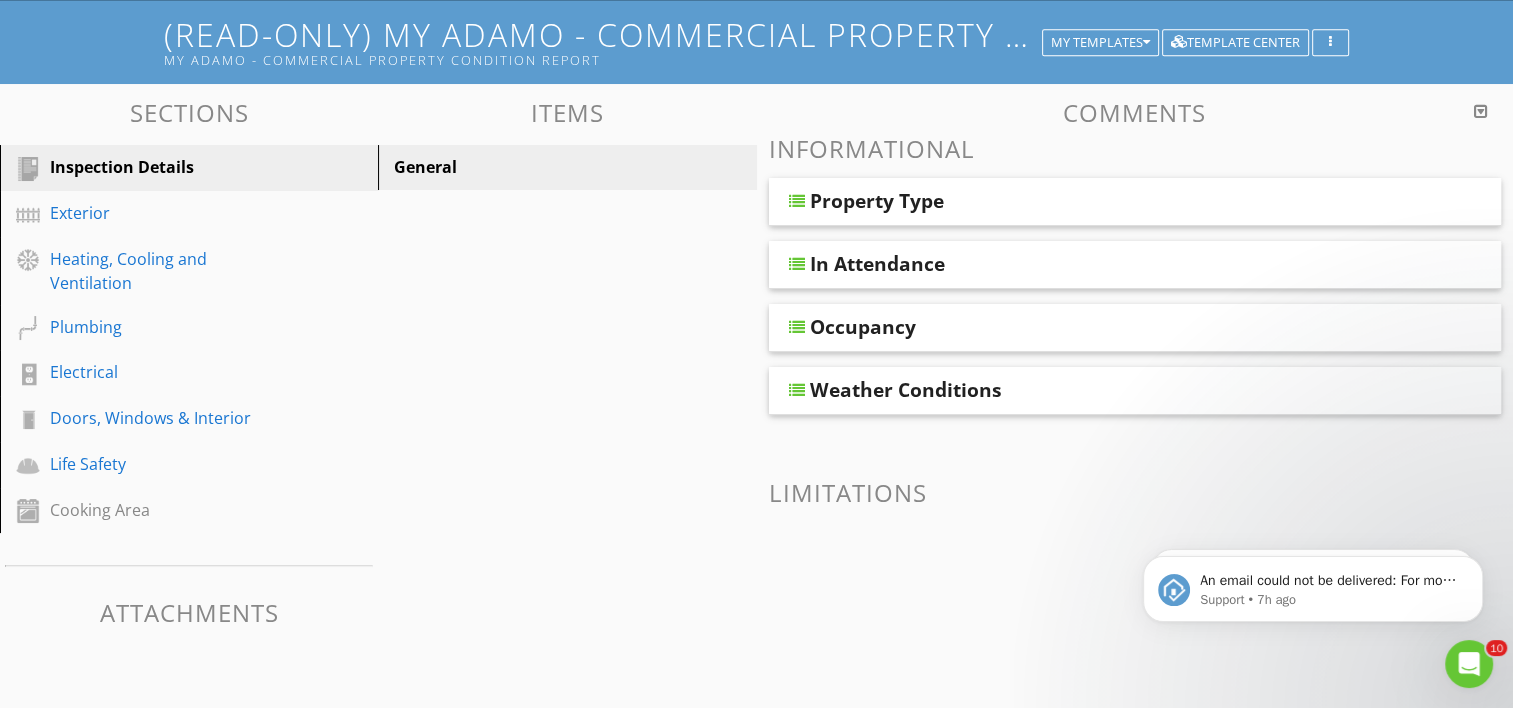 click at bounding box center [797, 327] 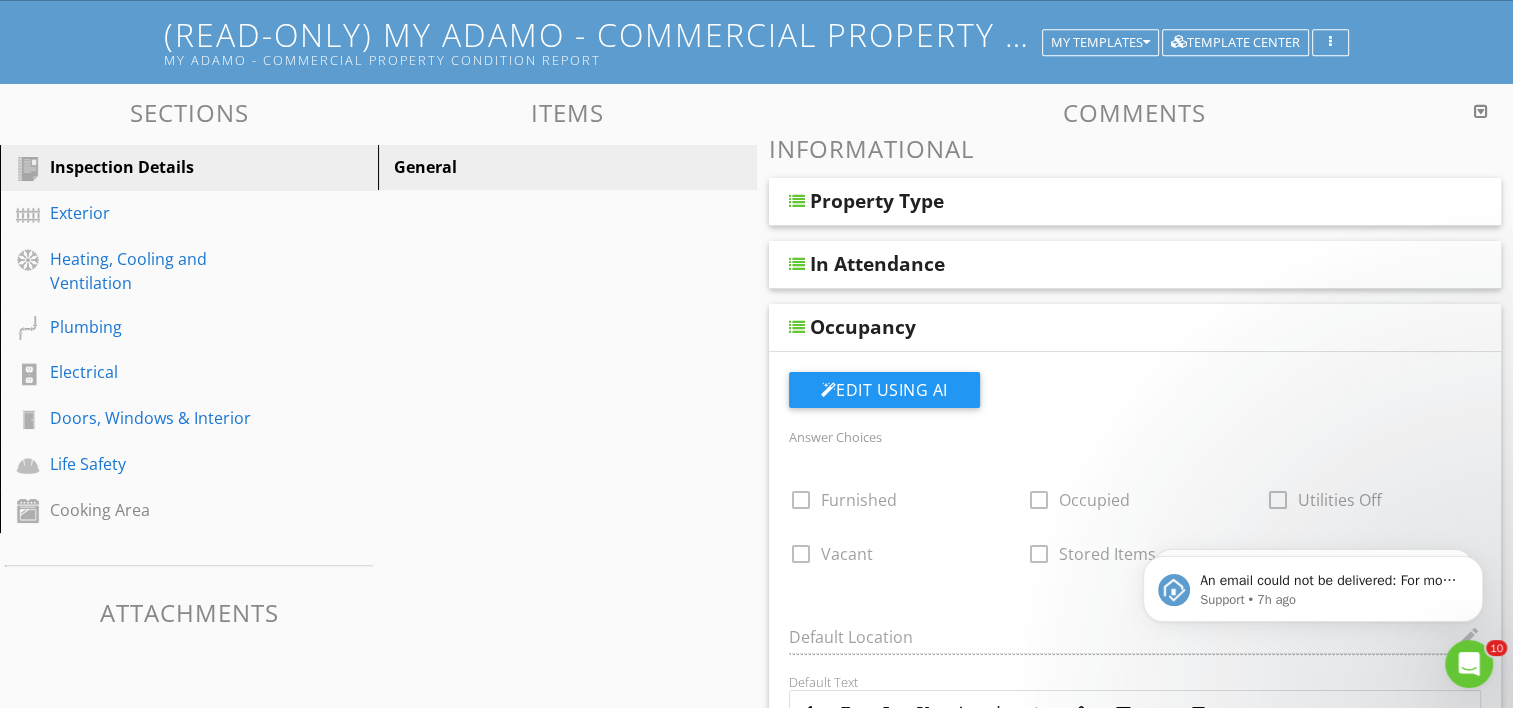 click at bounding box center [797, 327] 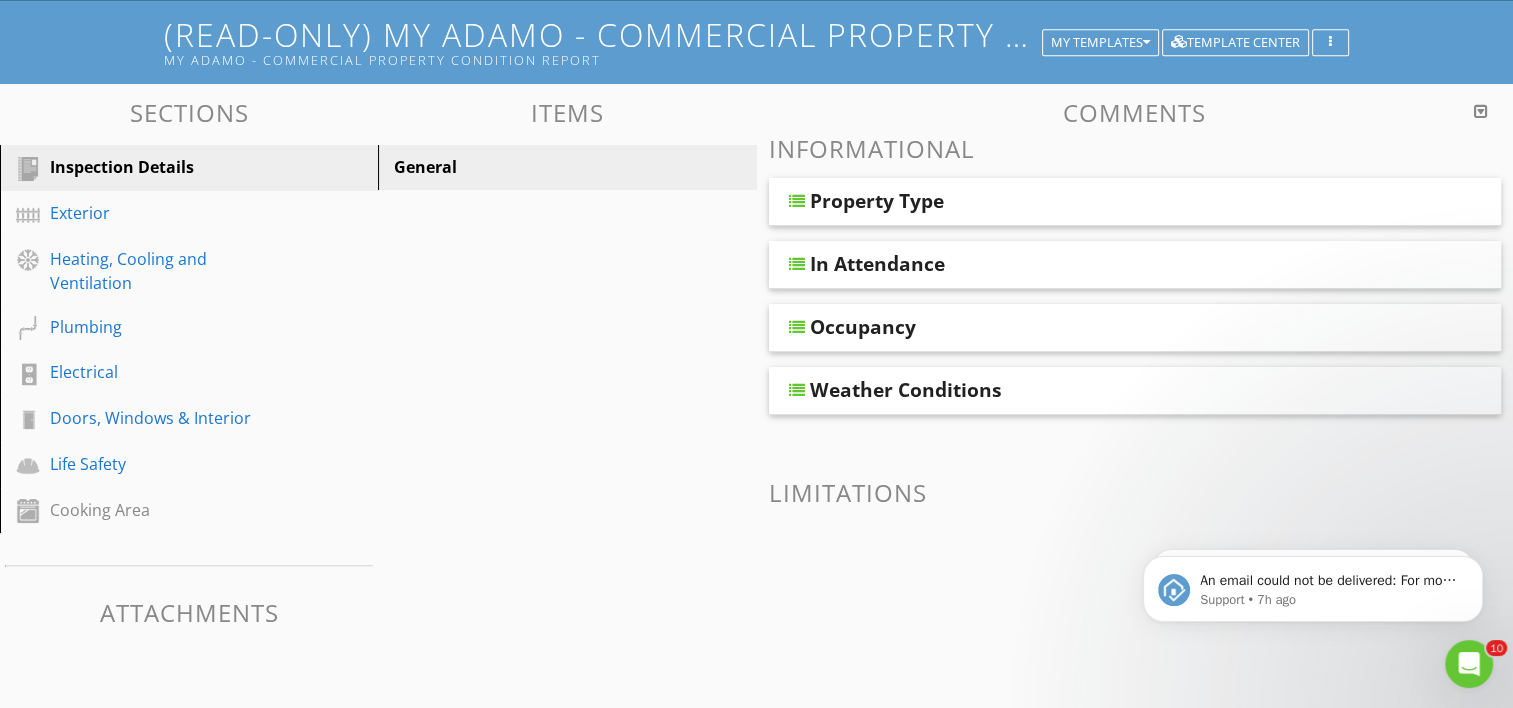 click at bounding box center [797, 390] 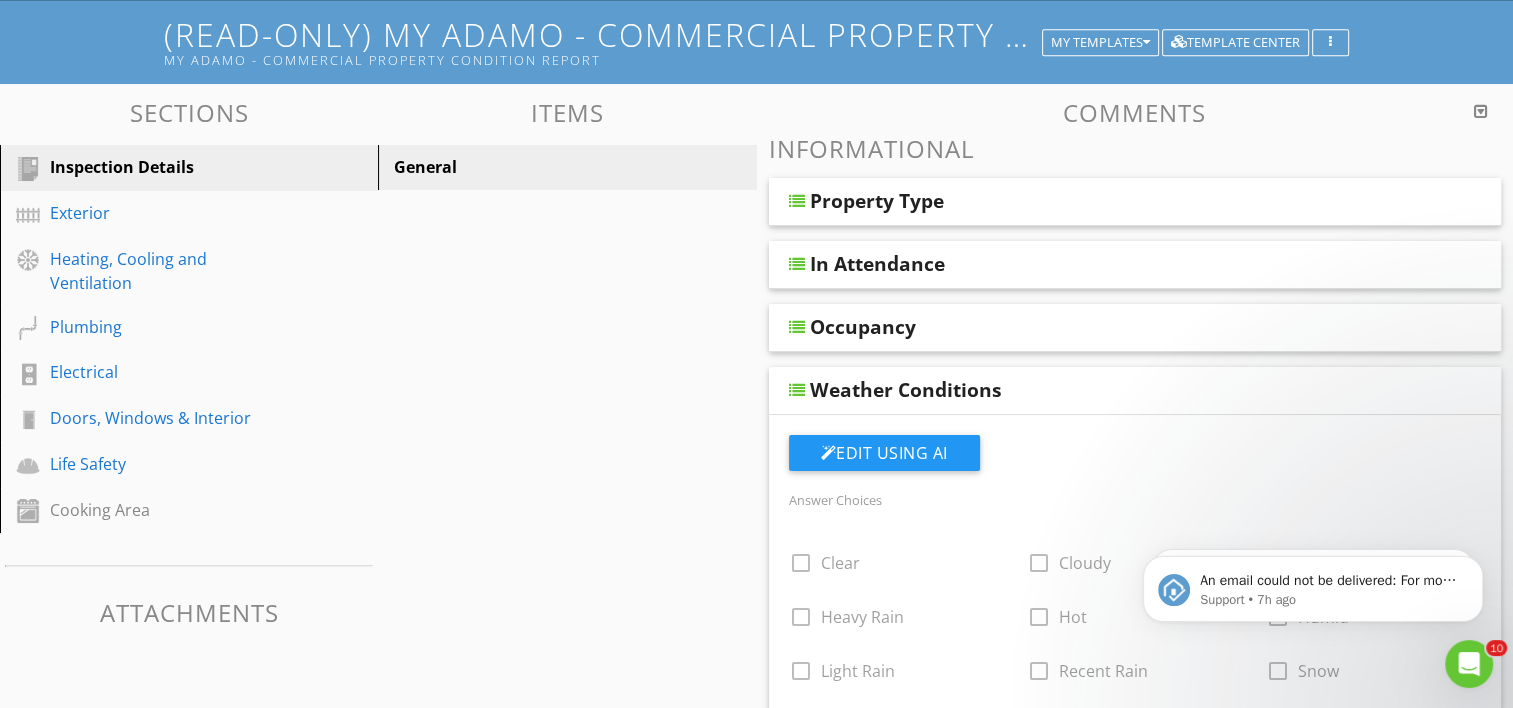 click at bounding box center (797, 390) 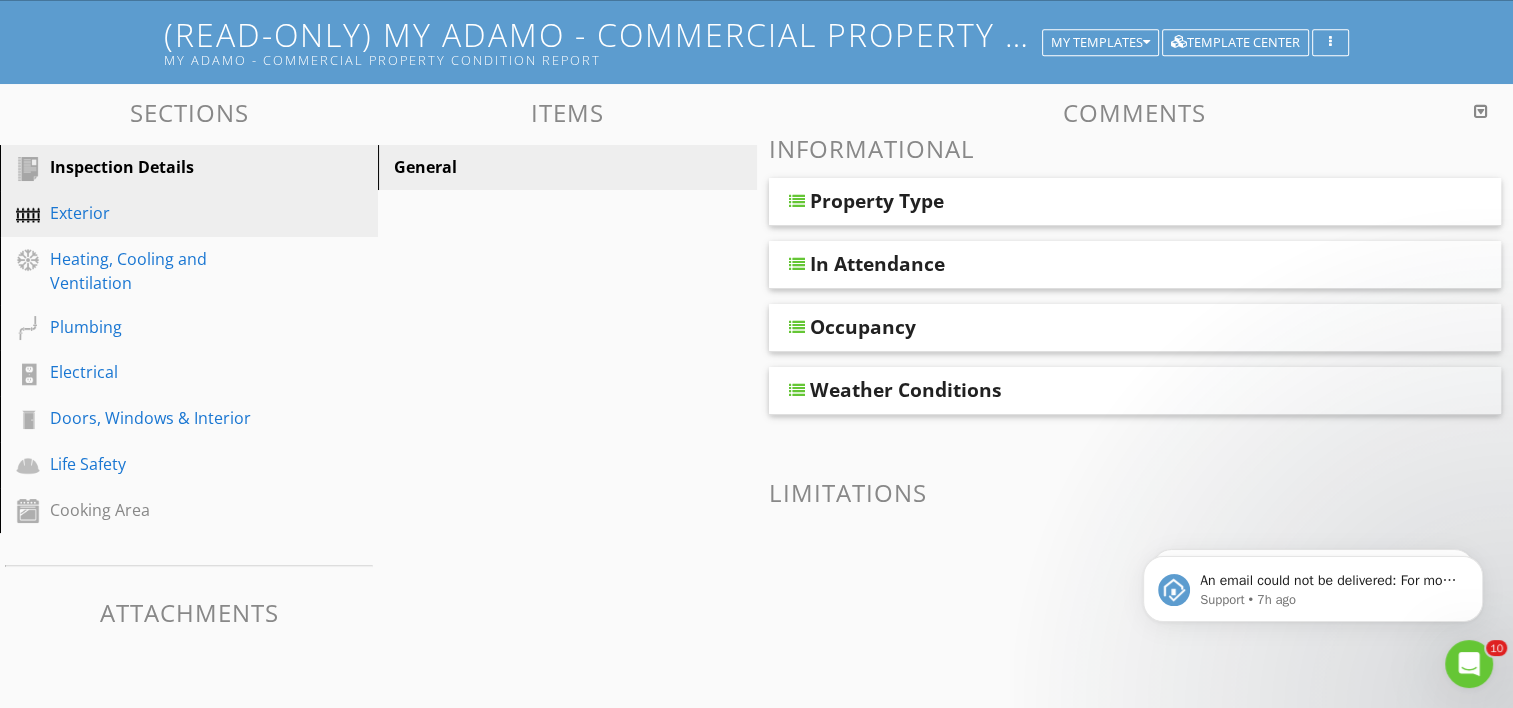 click at bounding box center (28, 215) 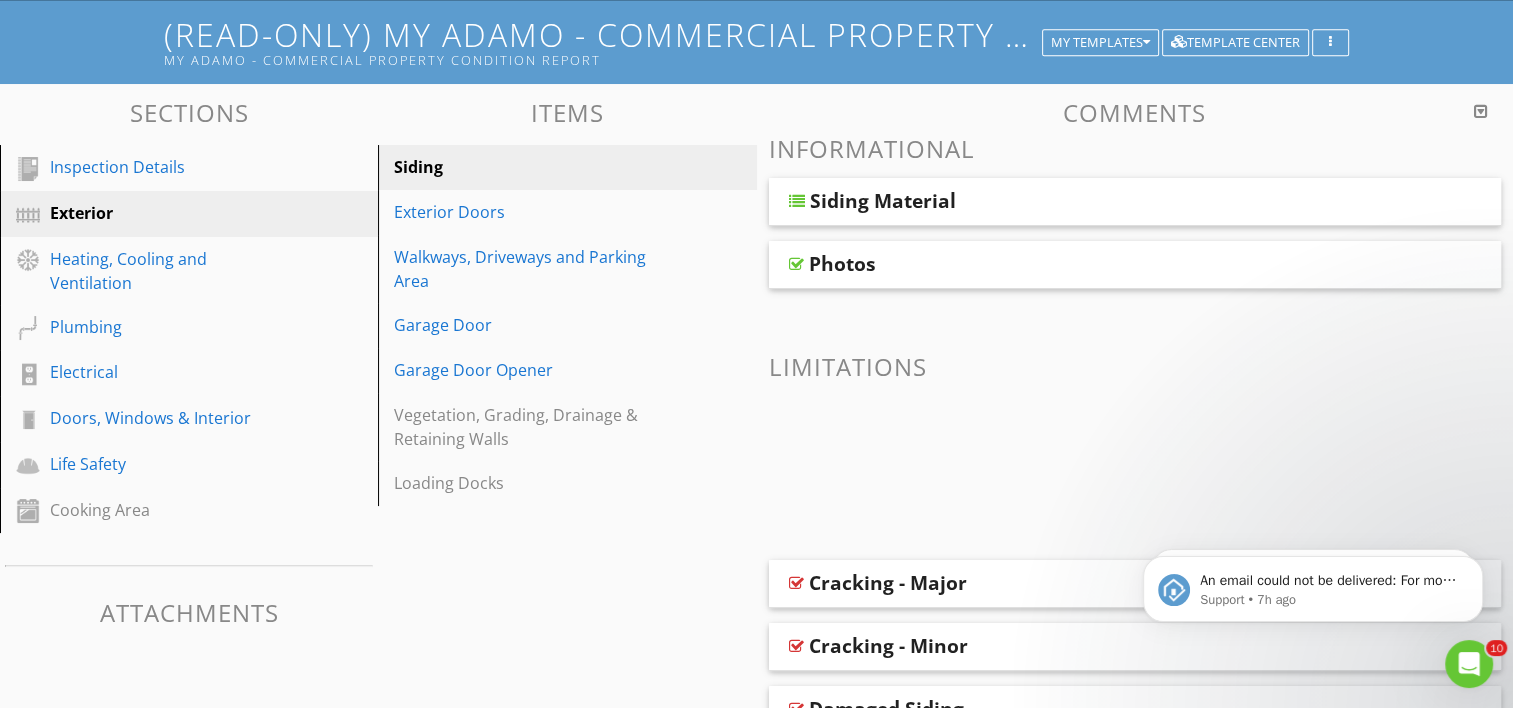 click at bounding box center (797, 201) 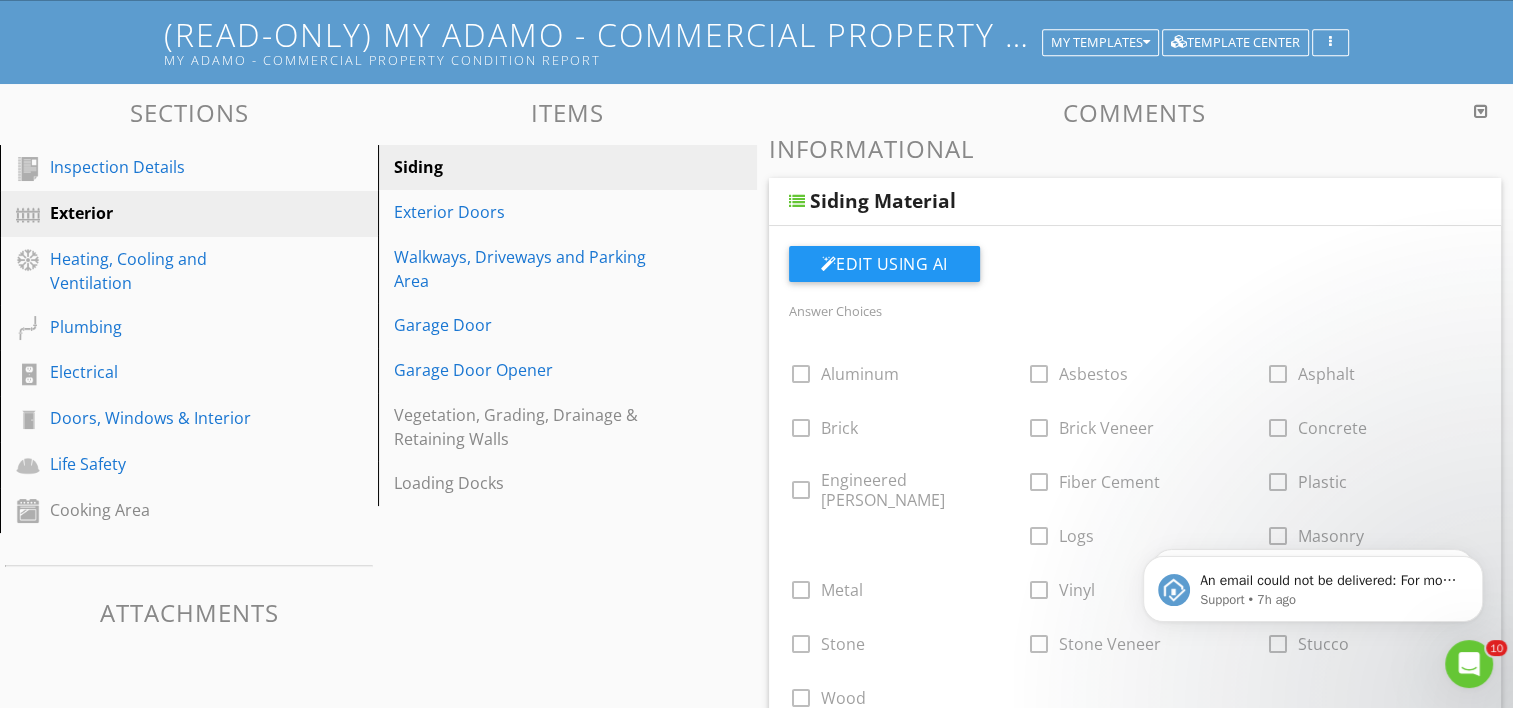 click at bounding box center (797, 201) 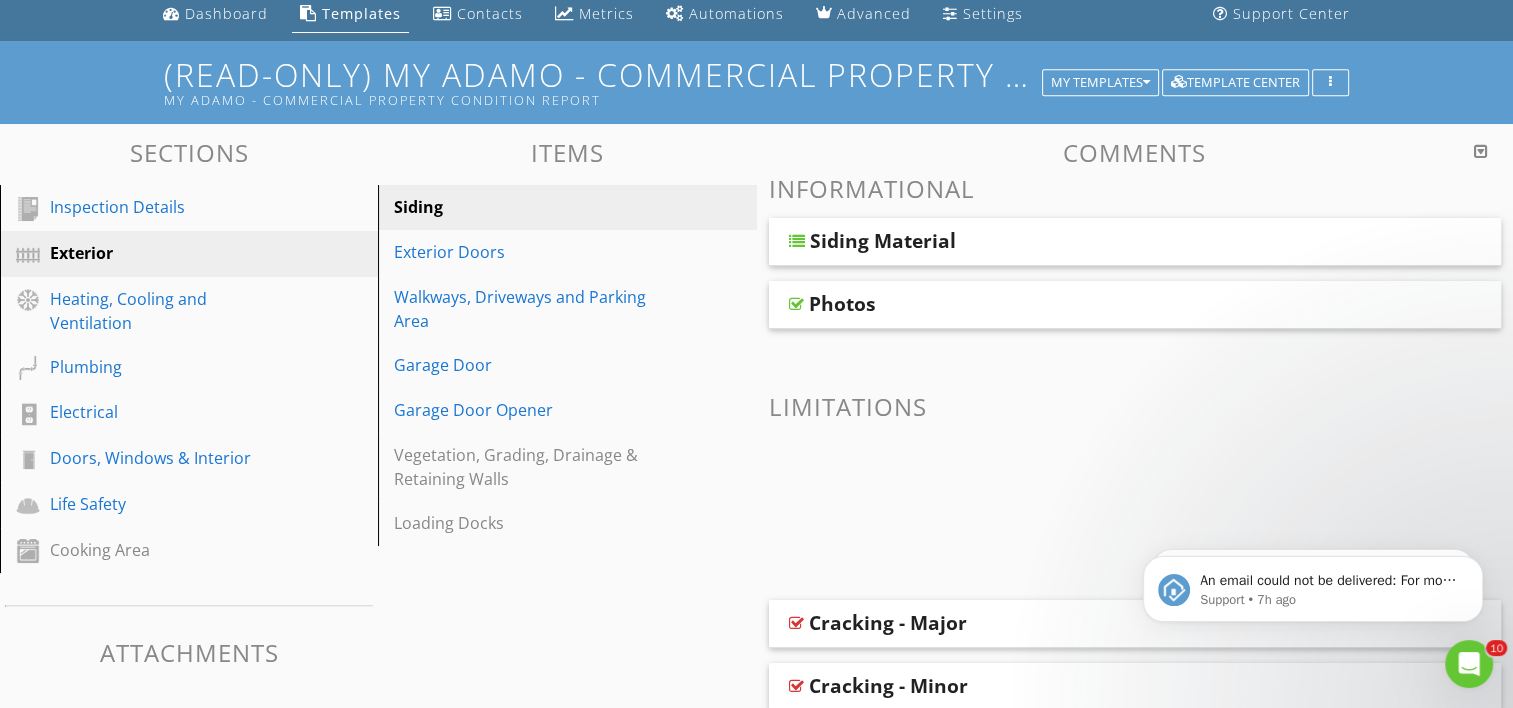 scroll, scrollTop: 0, scrollLeft: 0, axis: both 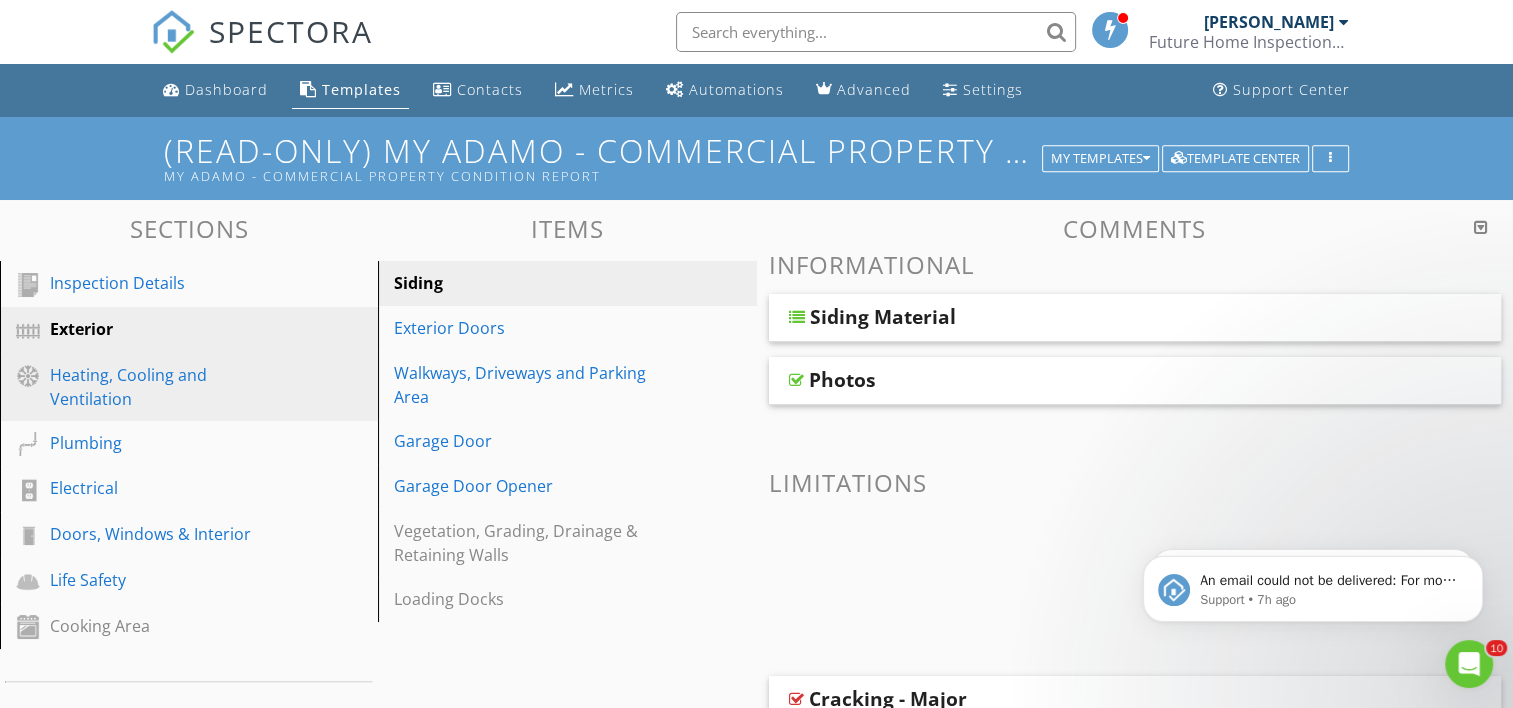 click on "Heating, Cooling and Ventilation" at bounding box center (166, 387) 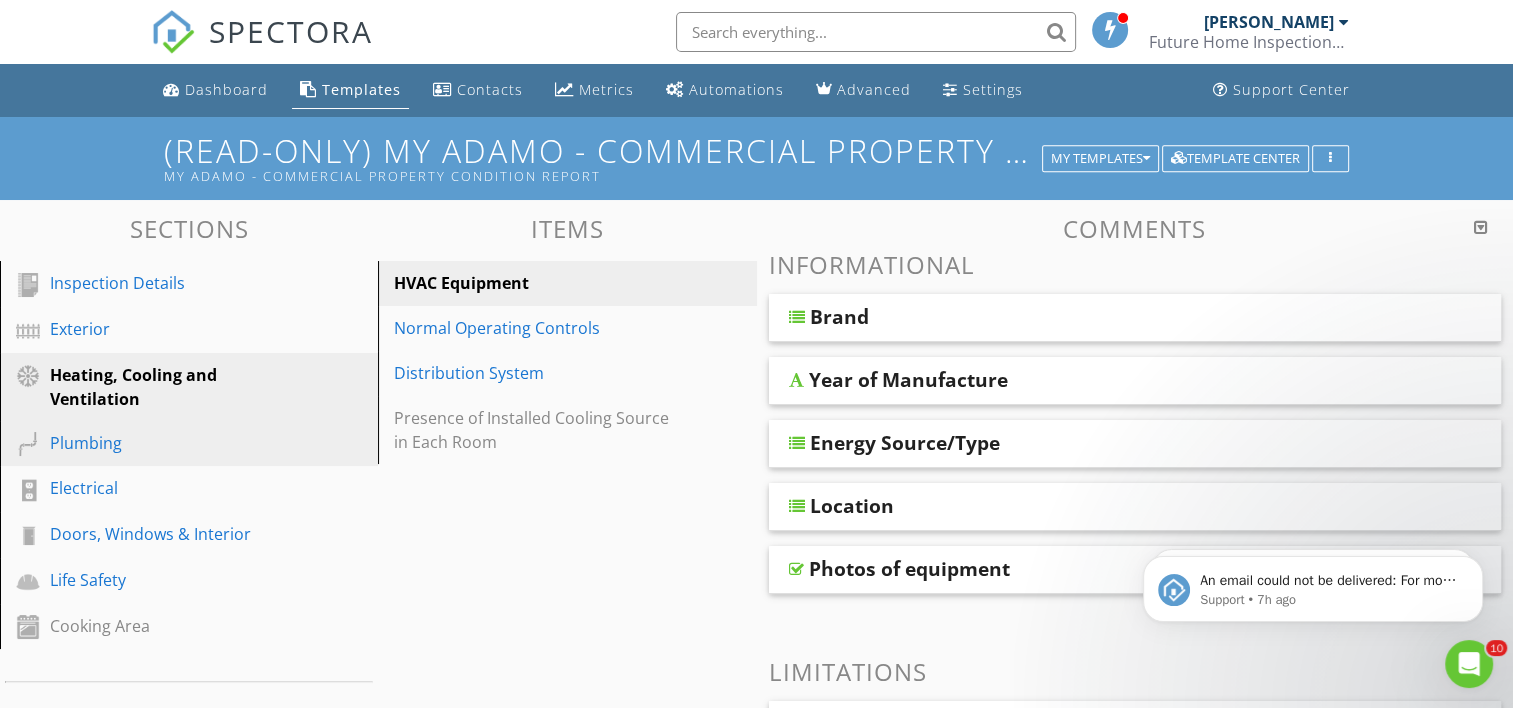 click on "Plumbing" at bounding box center (166, 443) 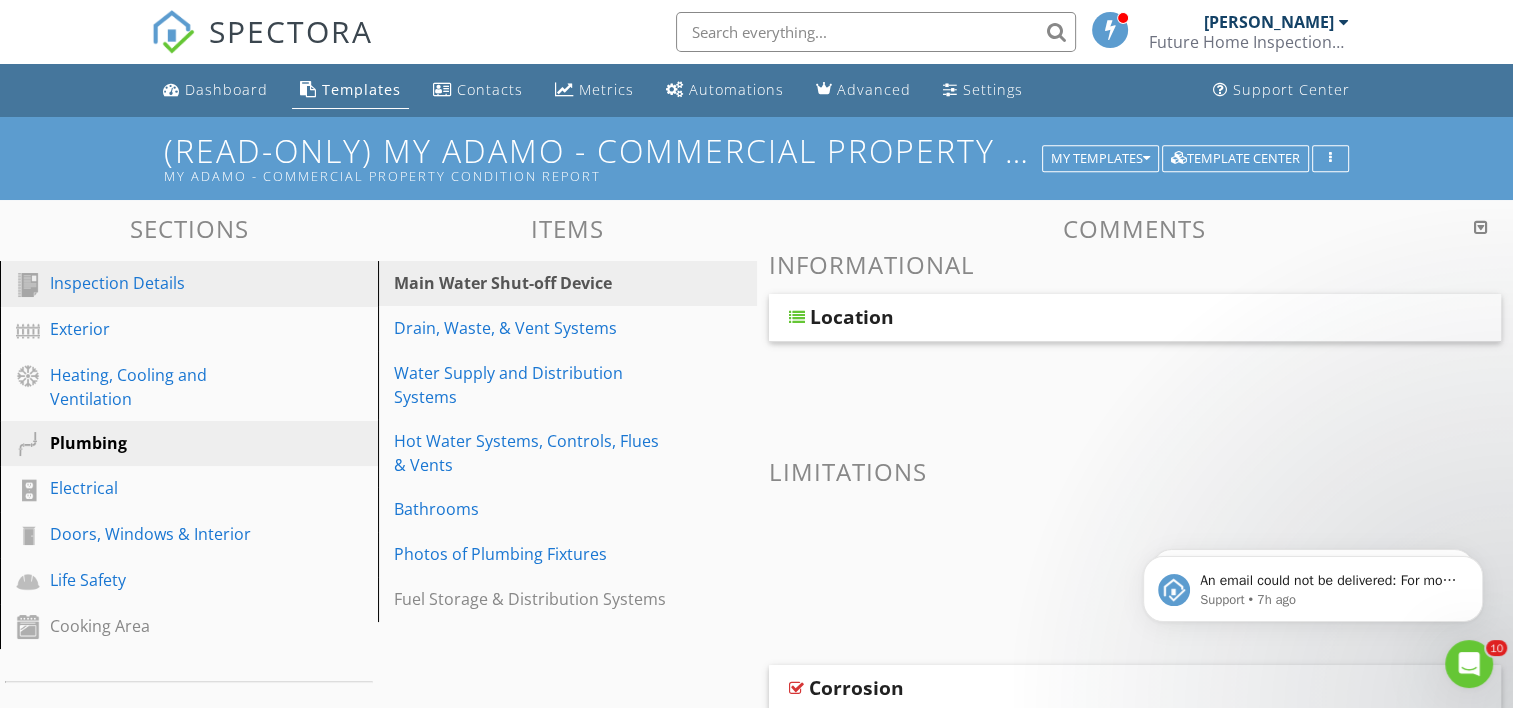 click on "Inspection Details" at bounding box center (166, 283) 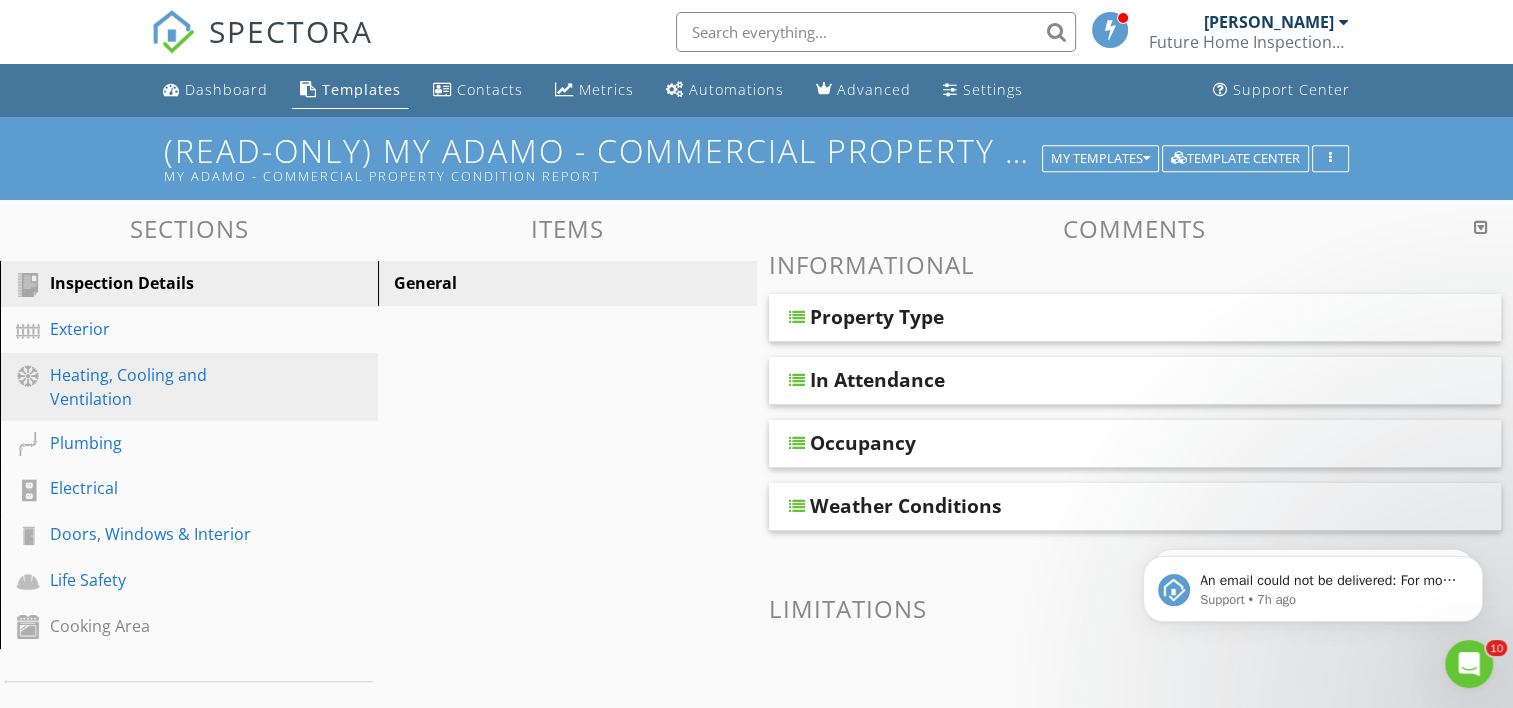 click on "Heating, Cooling and Ventilation" at bounding box center [166, 387] 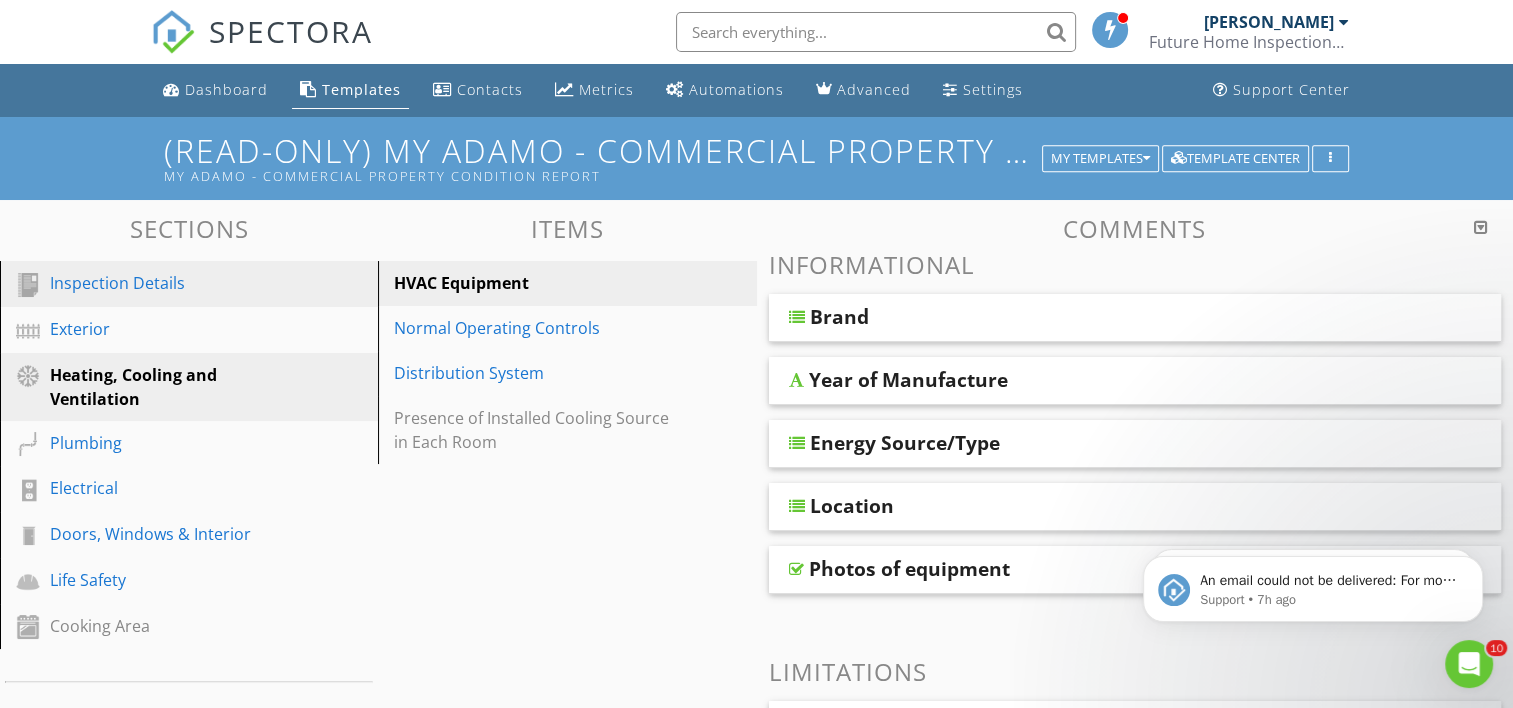 click on "Inspection Details" at bounding box center (166, 283) 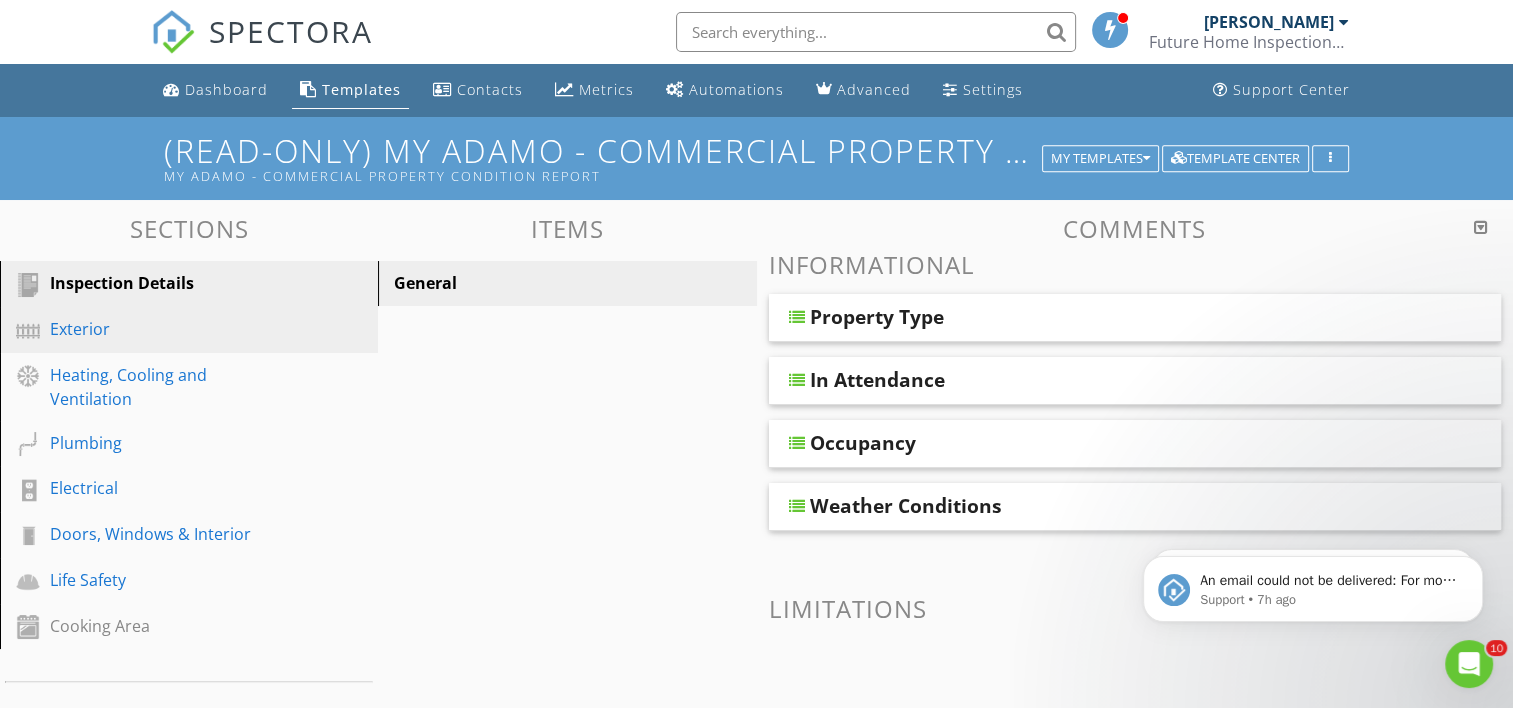 click on "Exterior" at bounding box center [166, 329] 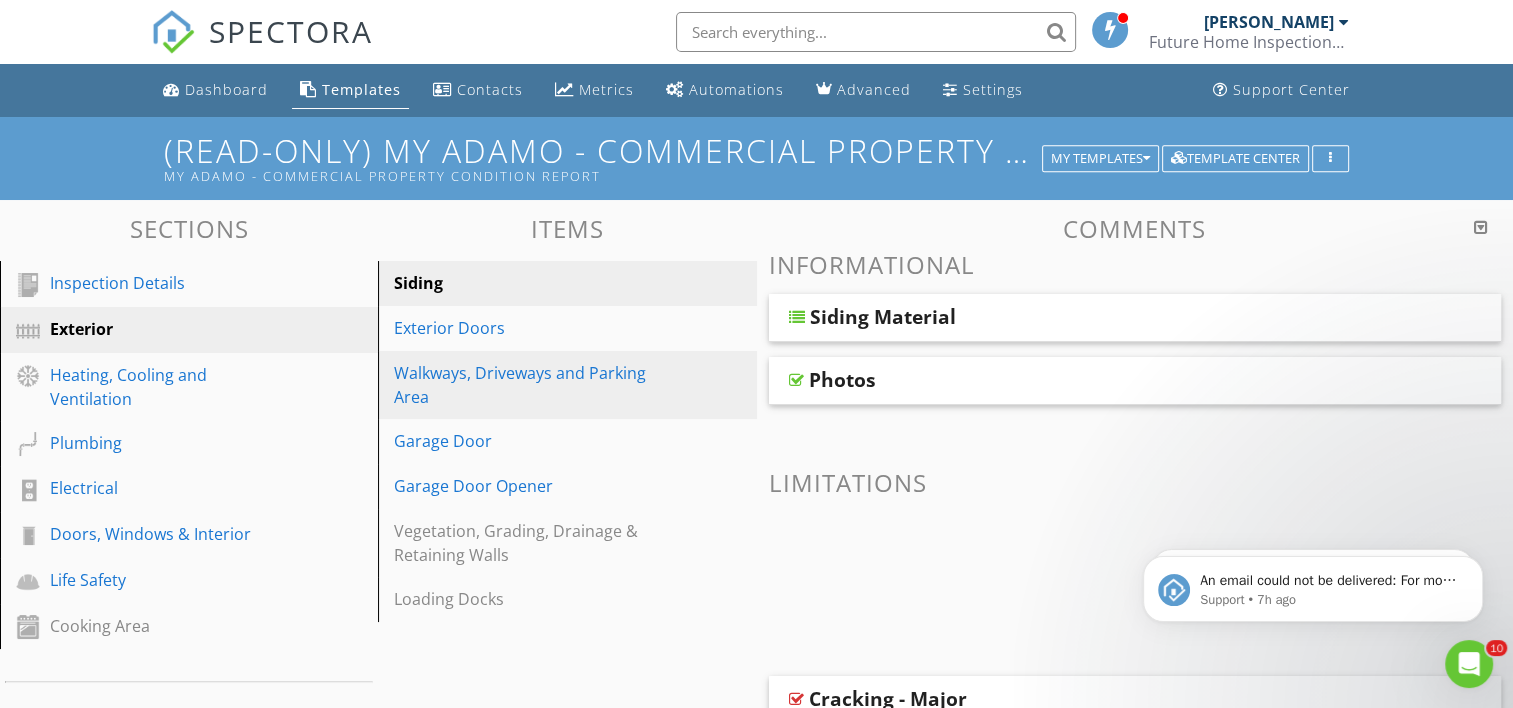 click on "Walkways, Driveways and Parking Area" at bounding box center (532, 385) 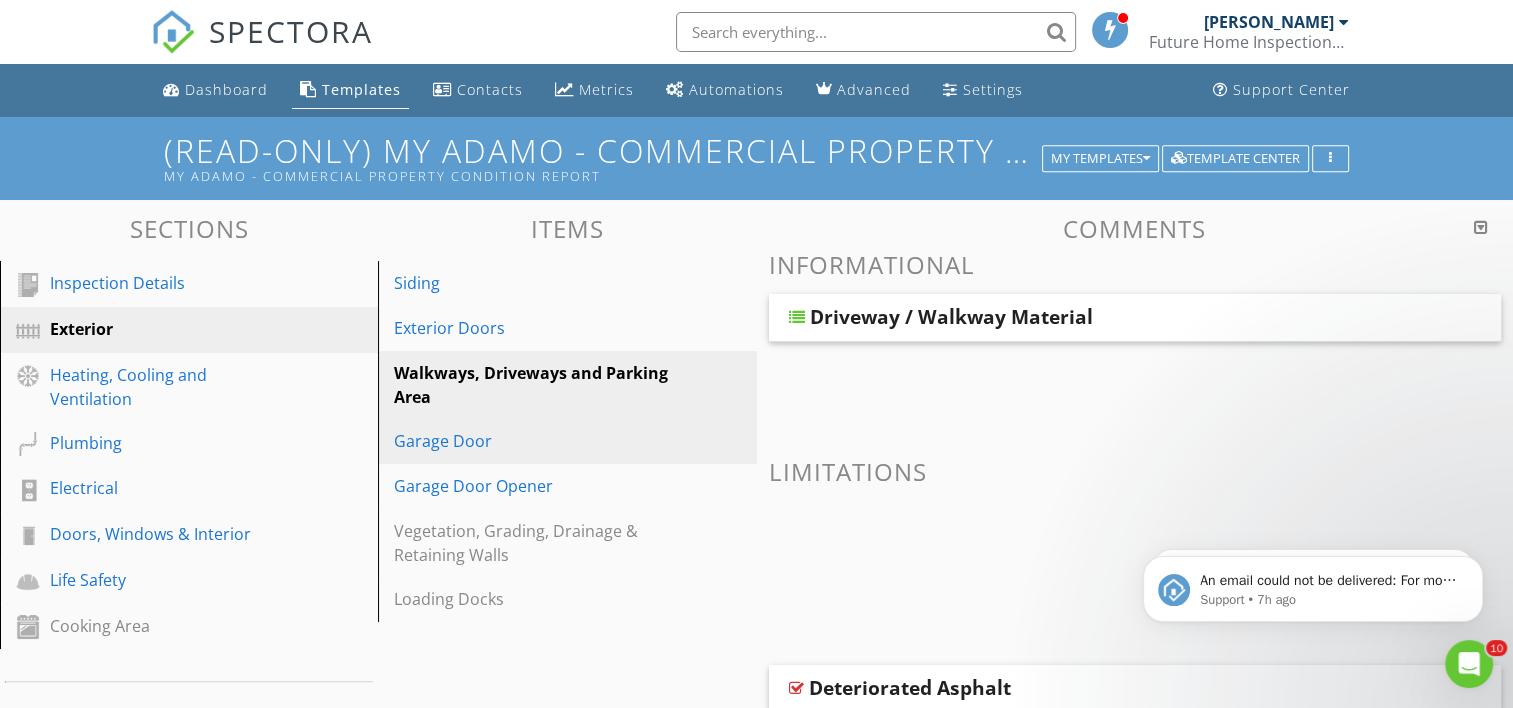 click on "Garage Door" at bounding box center (532, 441) 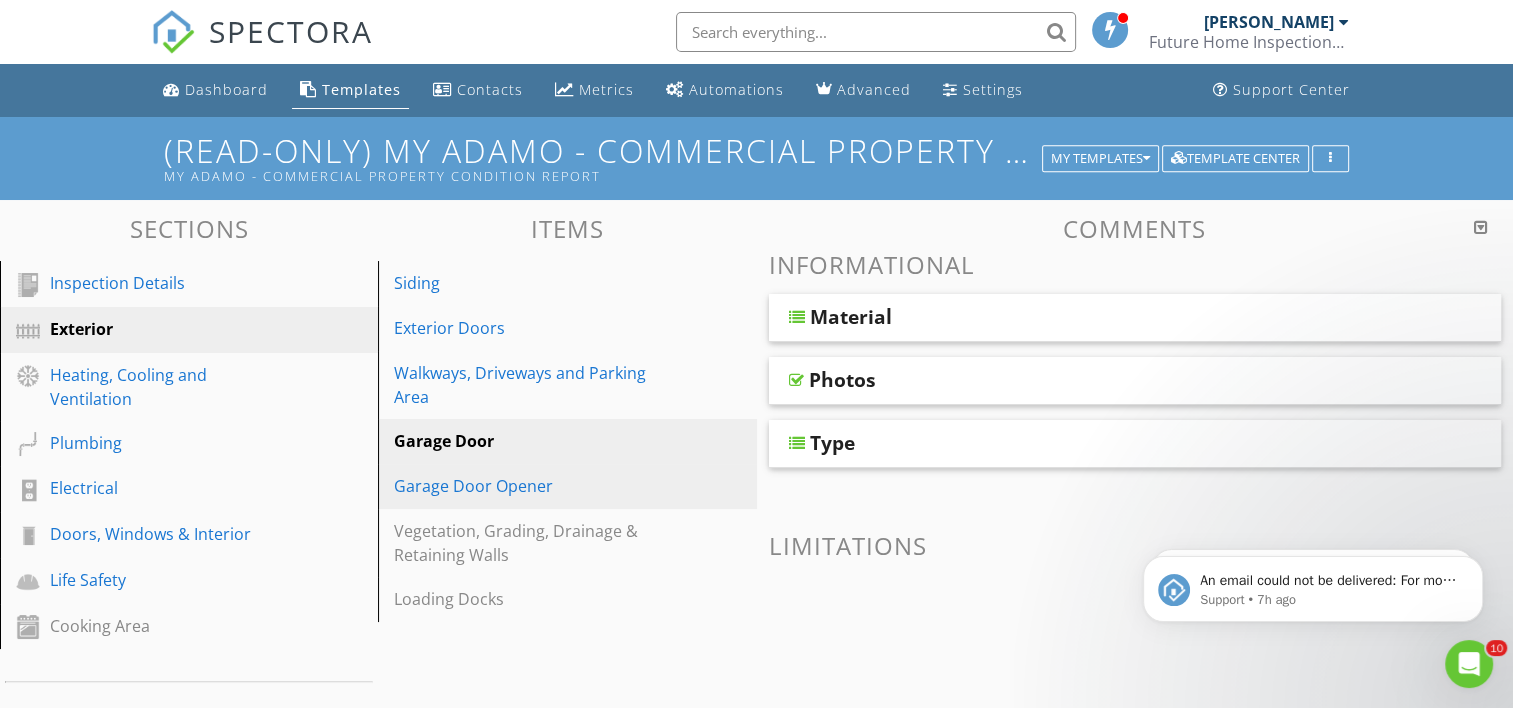 click on "Garage Door Opener" at bounding box center (532, 486) 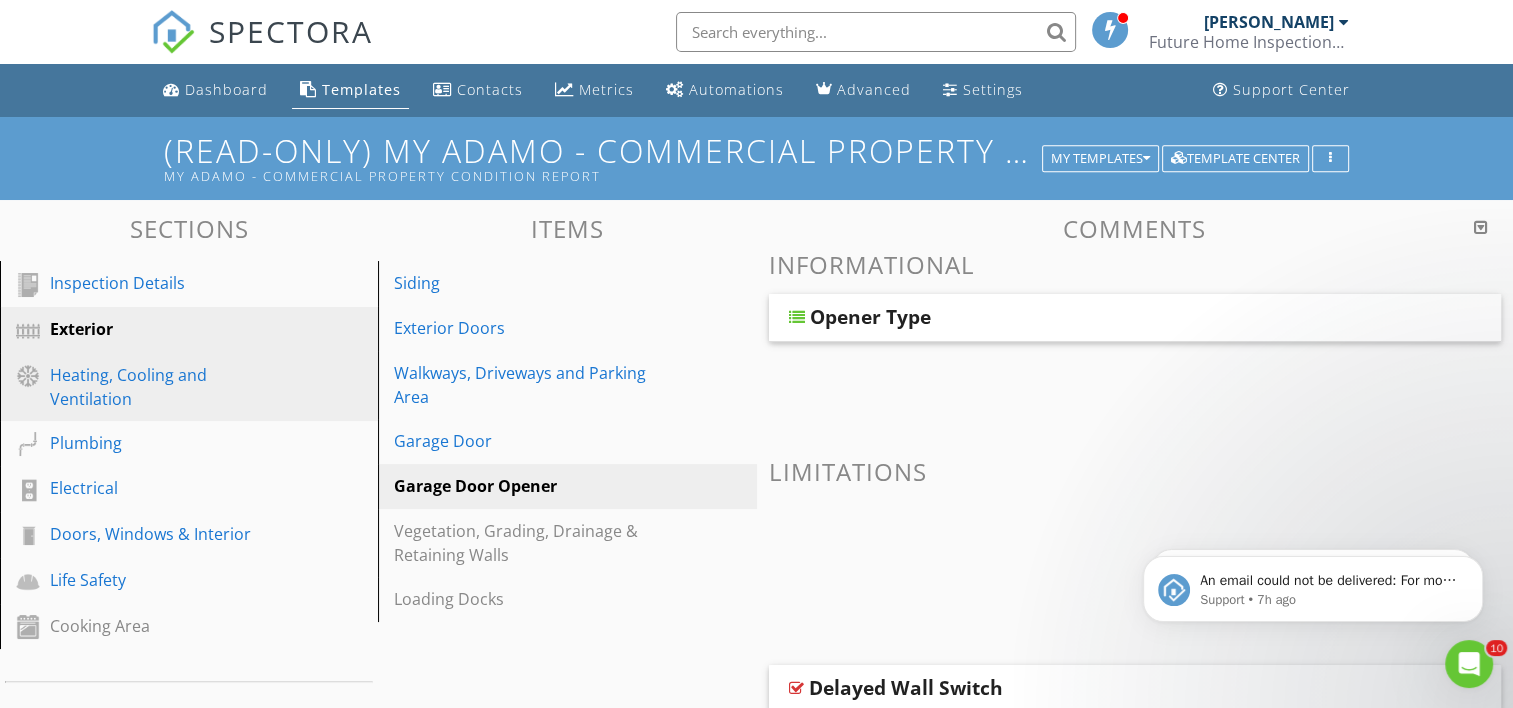 click on "Heating, Cooling and Ventilation" at bounding box center [166, 387] 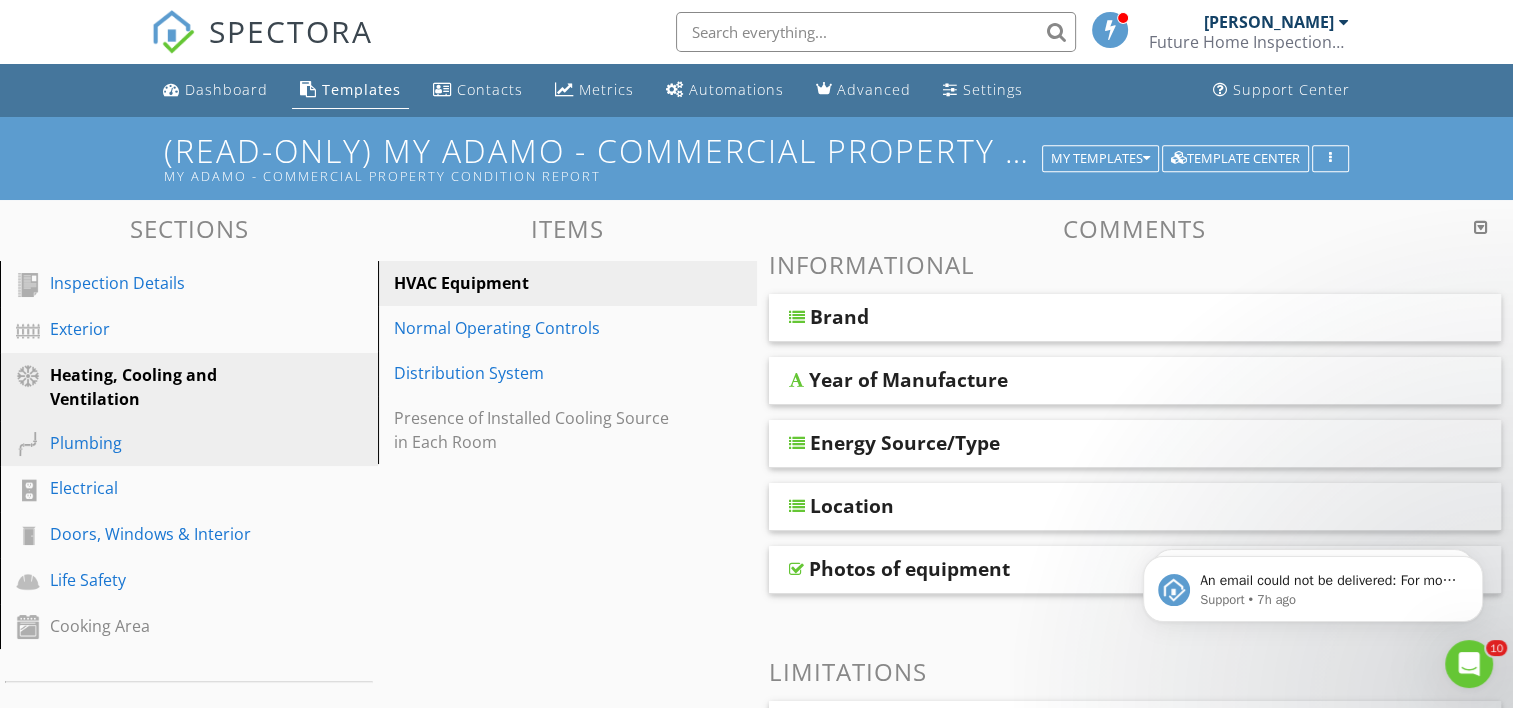 click on "Plumbing" at bounding box center [166, 443] 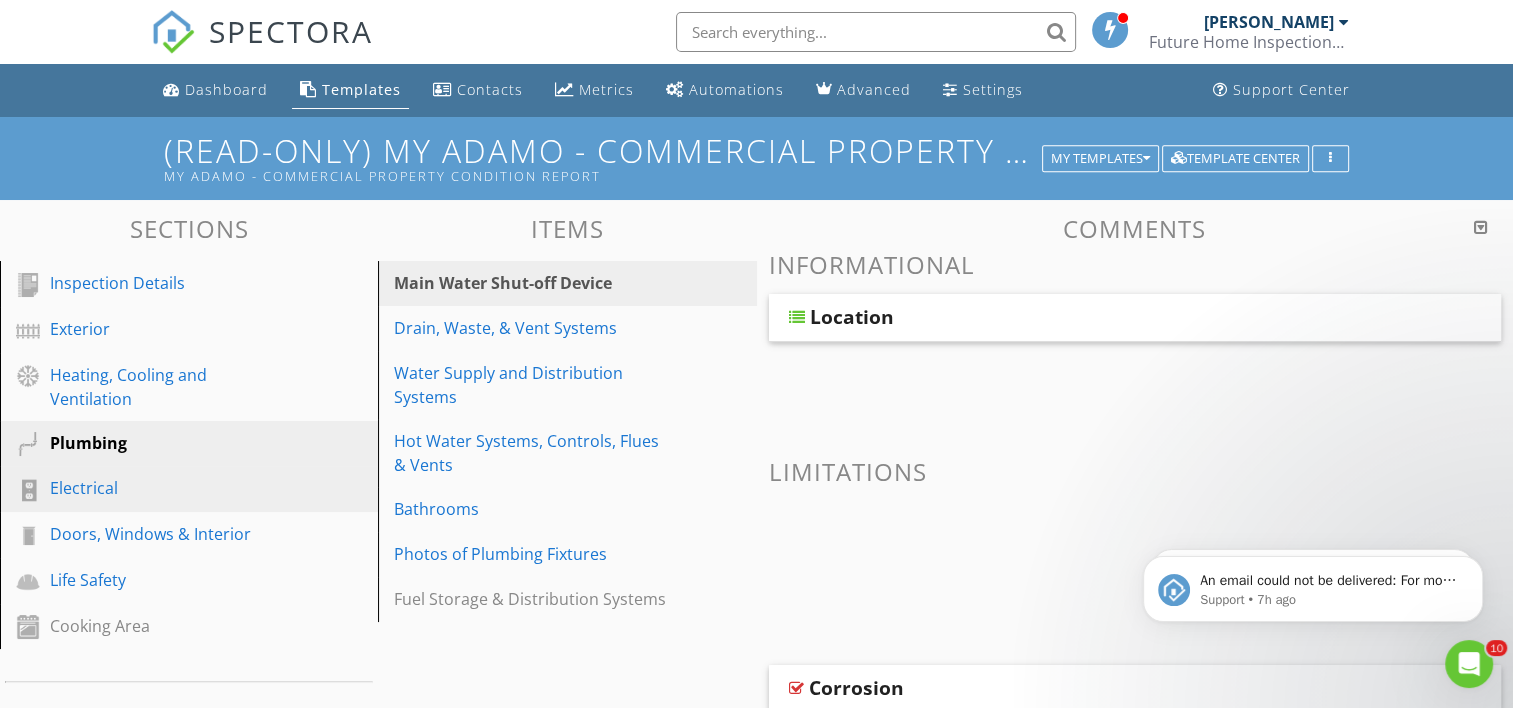 click on "Electrical" at bounding box center [166, 488] 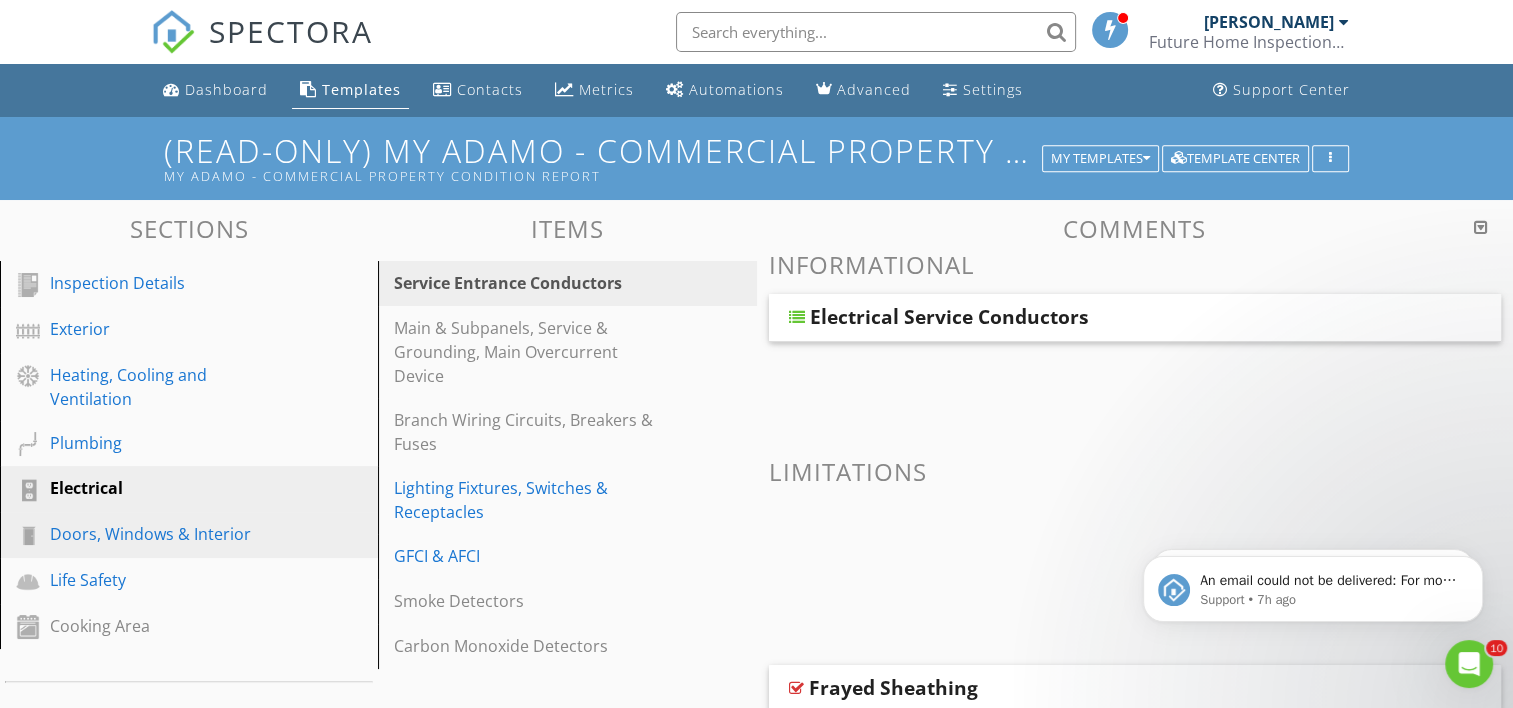 click on "Doors, Windows & Interior" at bounding box center [166, 534] 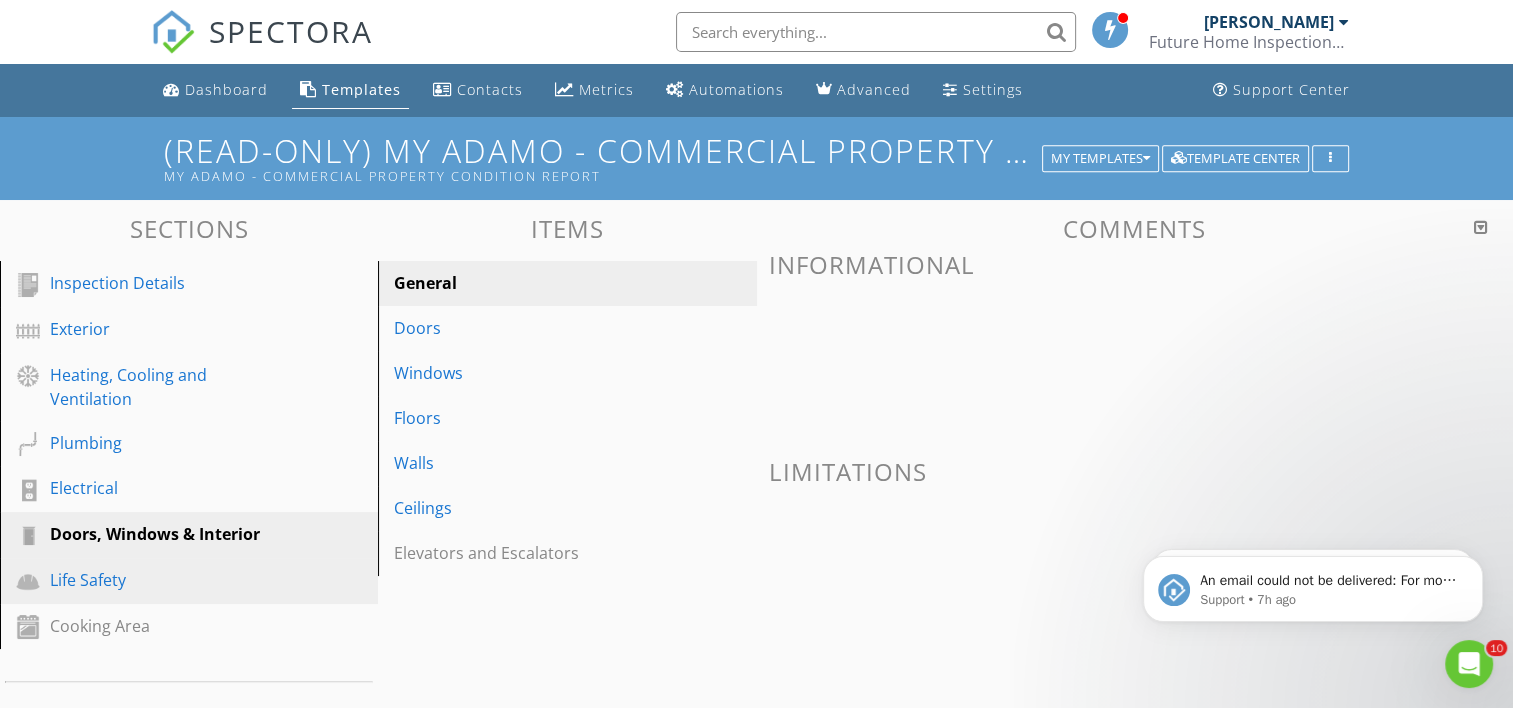 click on "Life Safety" at bounding box center [166, 580] 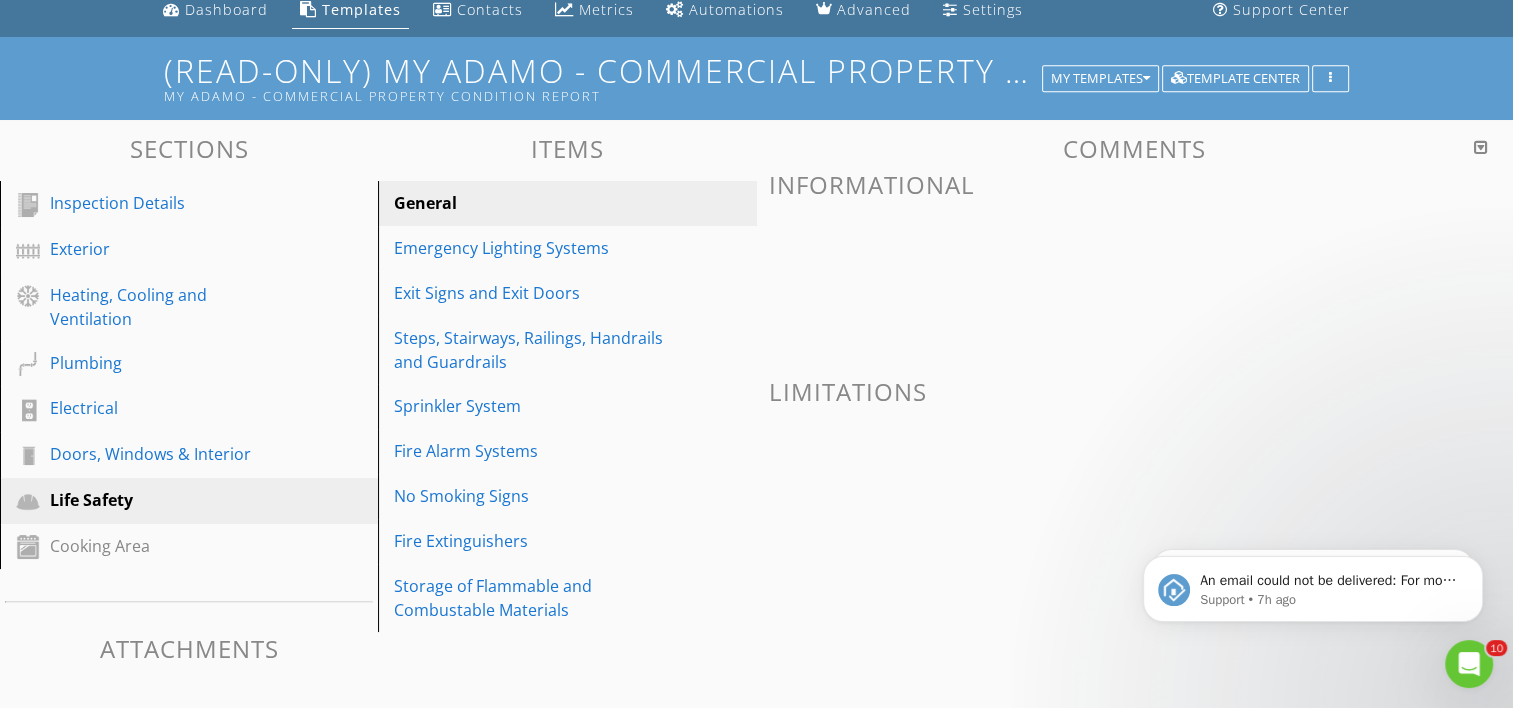 scroll, scrollTop: 116, scrollLeft: 0, axis: vertical 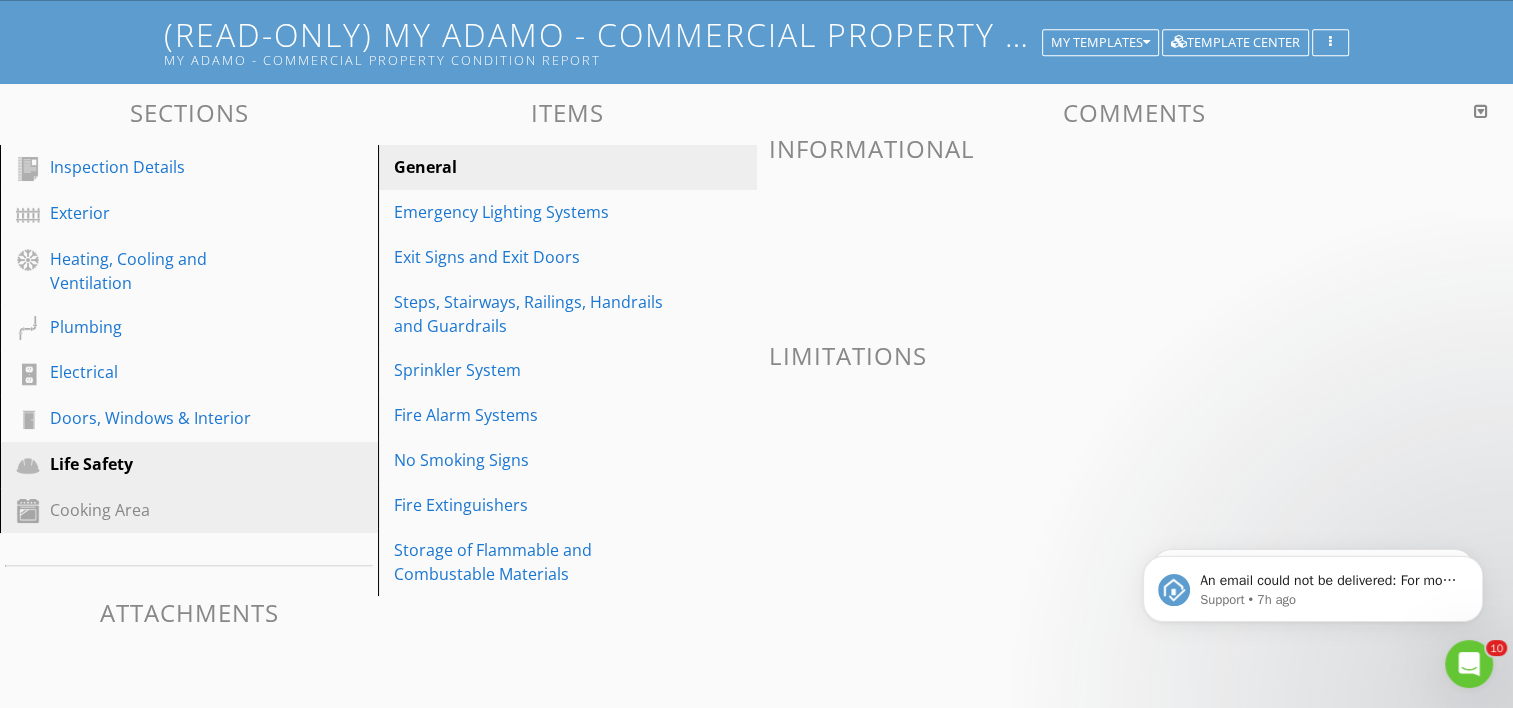 click on "Cooking Area" at bounding box center [166, 510] 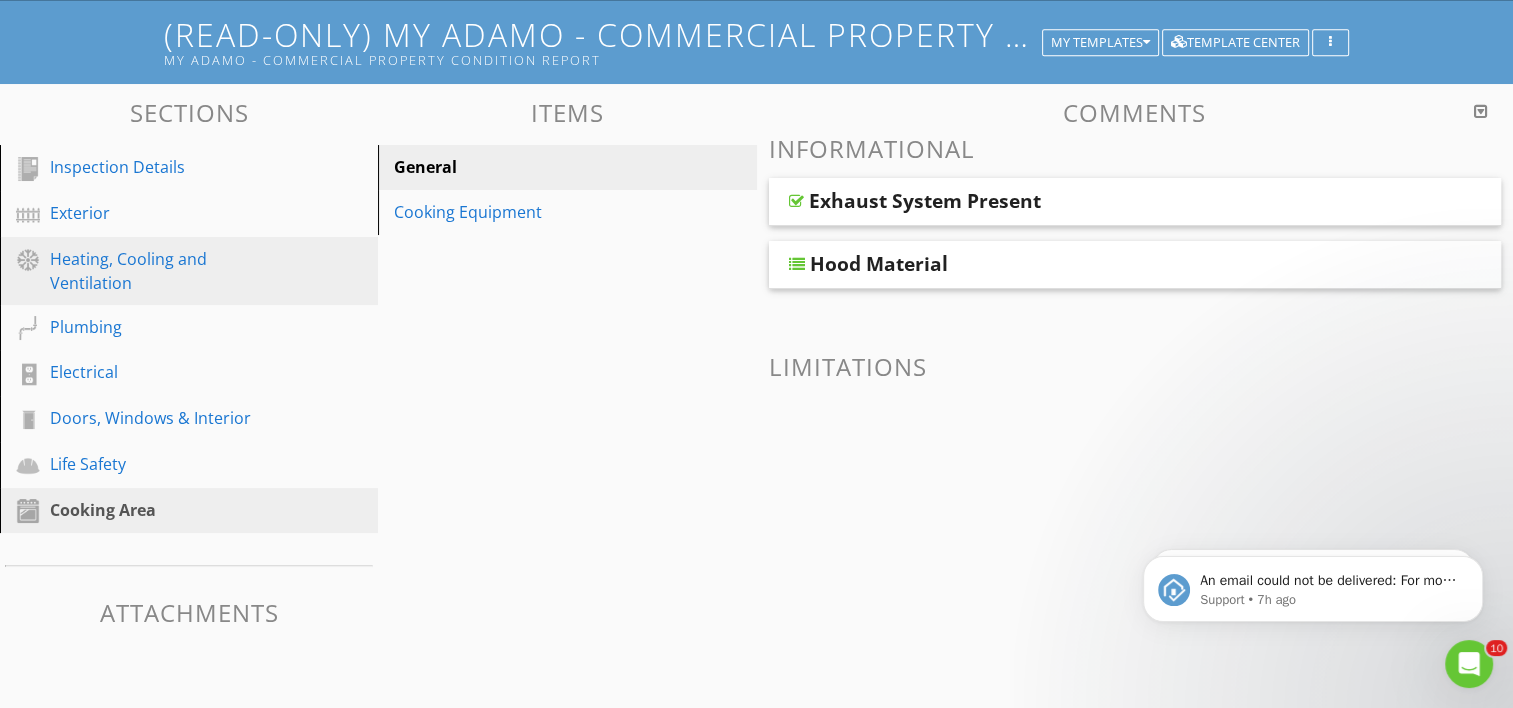 click on "Heating, Cooling and Ventilation" at bounding box center [166, 271] 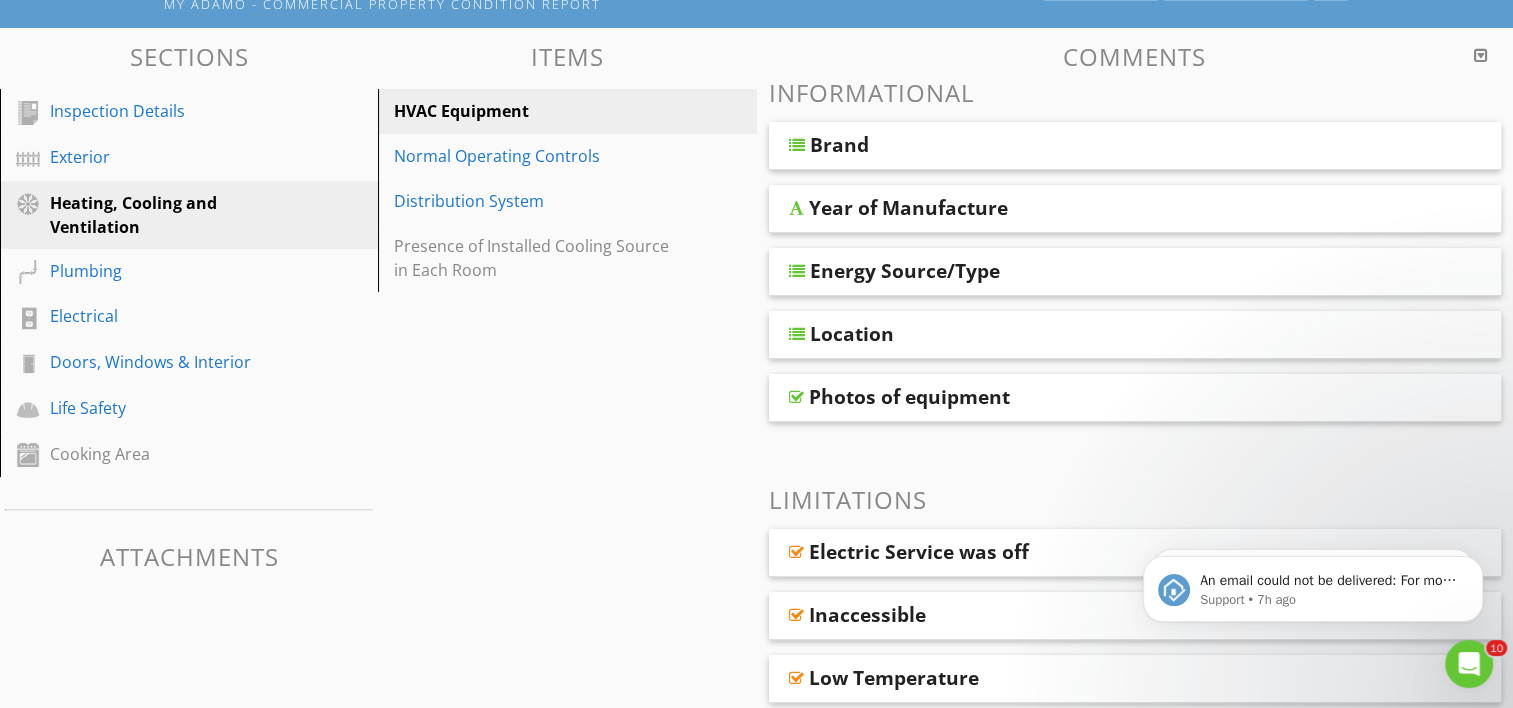 scroll, scrollTop: 116, scrollLeft: 0, axis: vertical 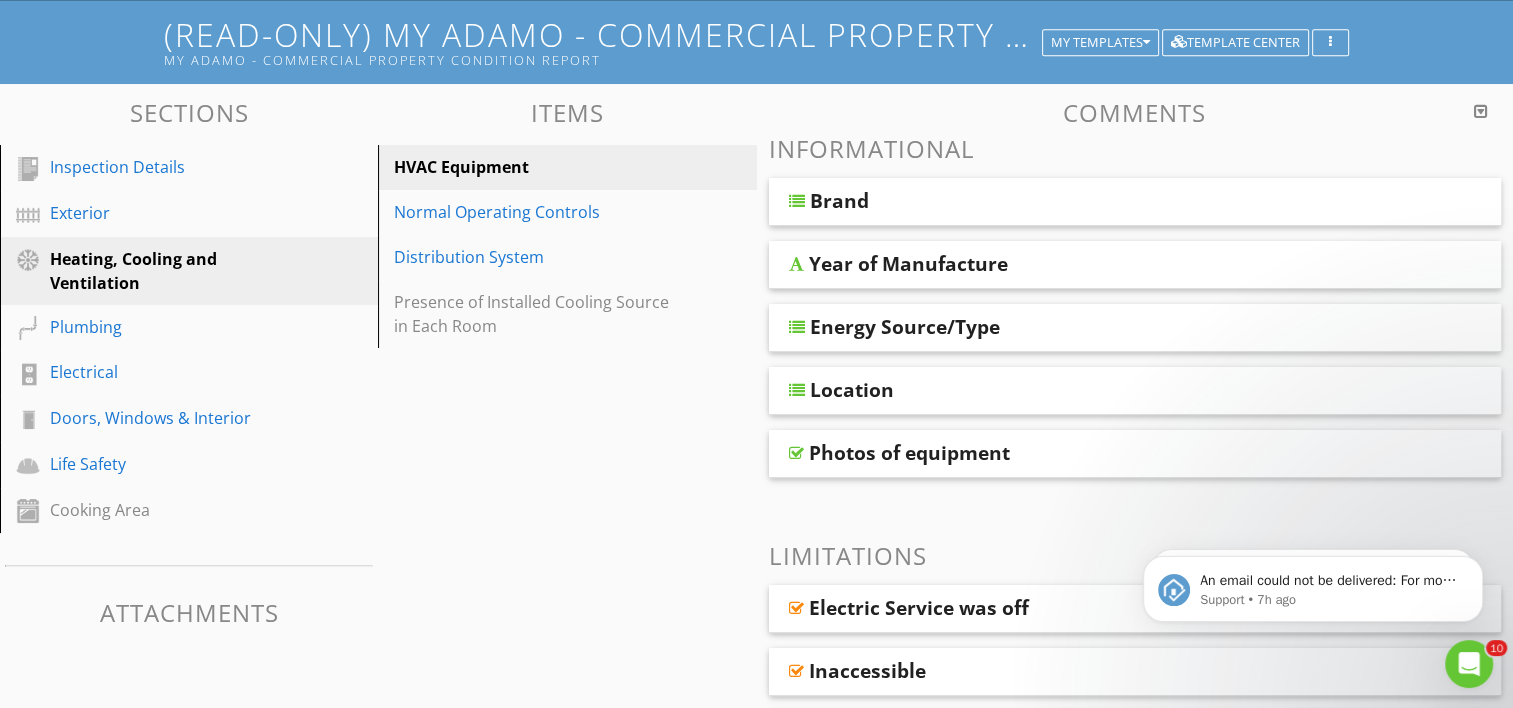 click on "Year of Manufacture" at bounding box center (908, 264) 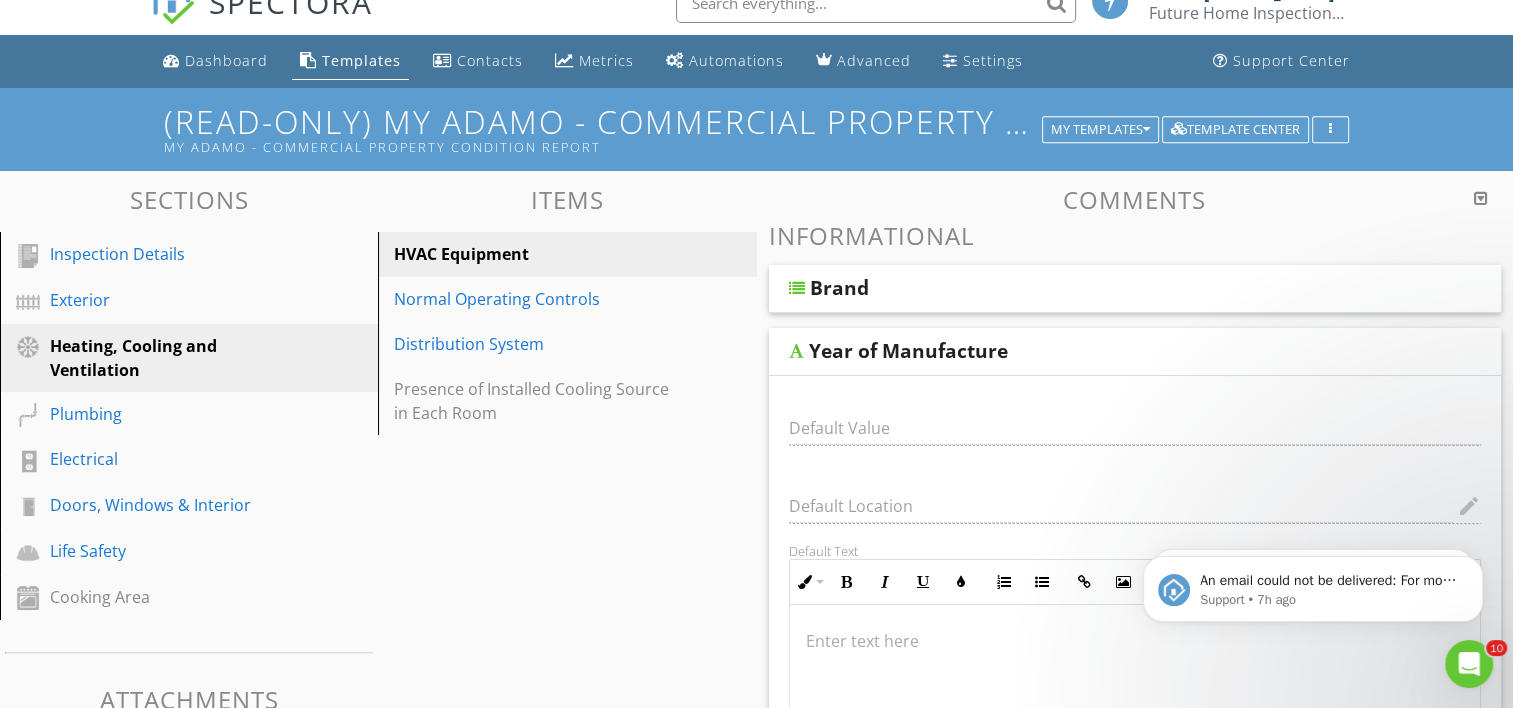 scroll, scrollTop: 0, scrollLeft: 0, axis: both 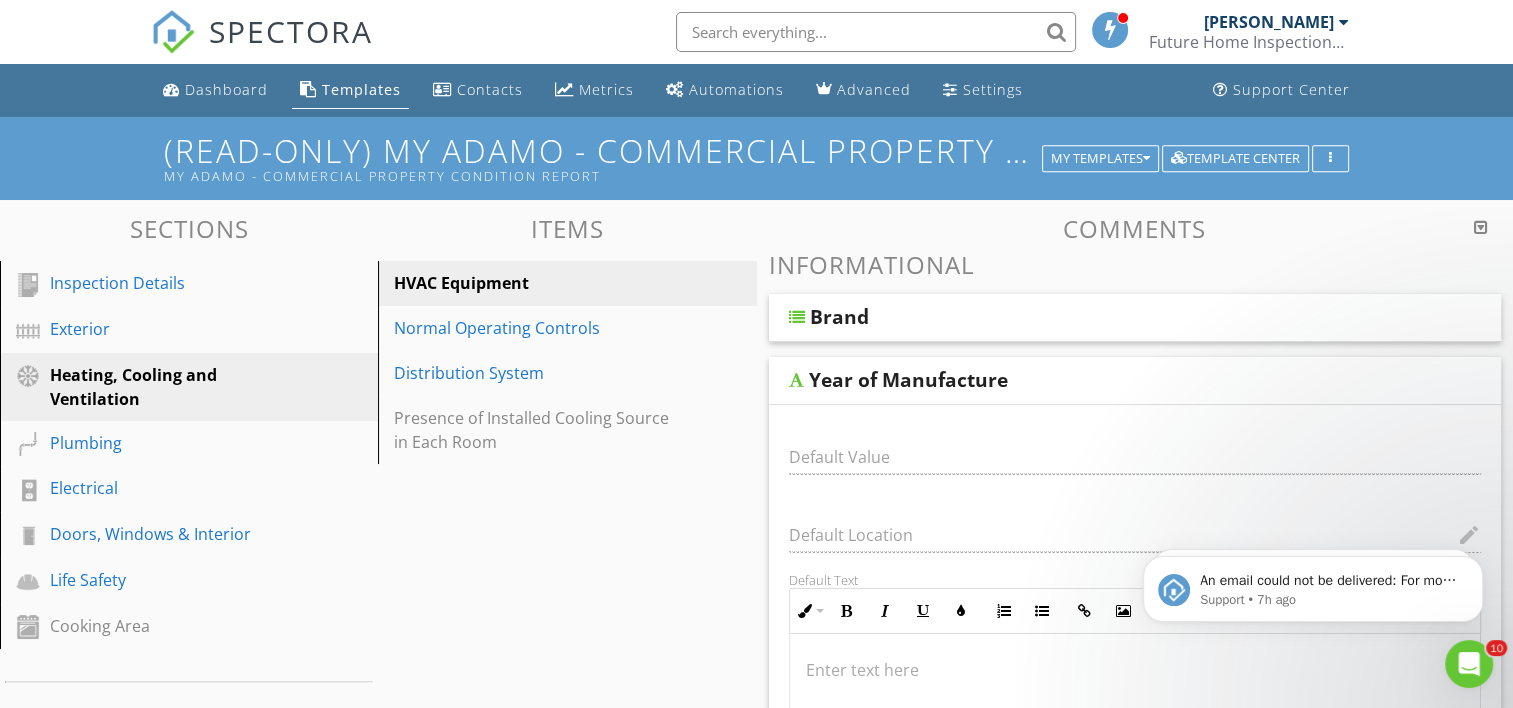 click at bounding box center (797, 317) 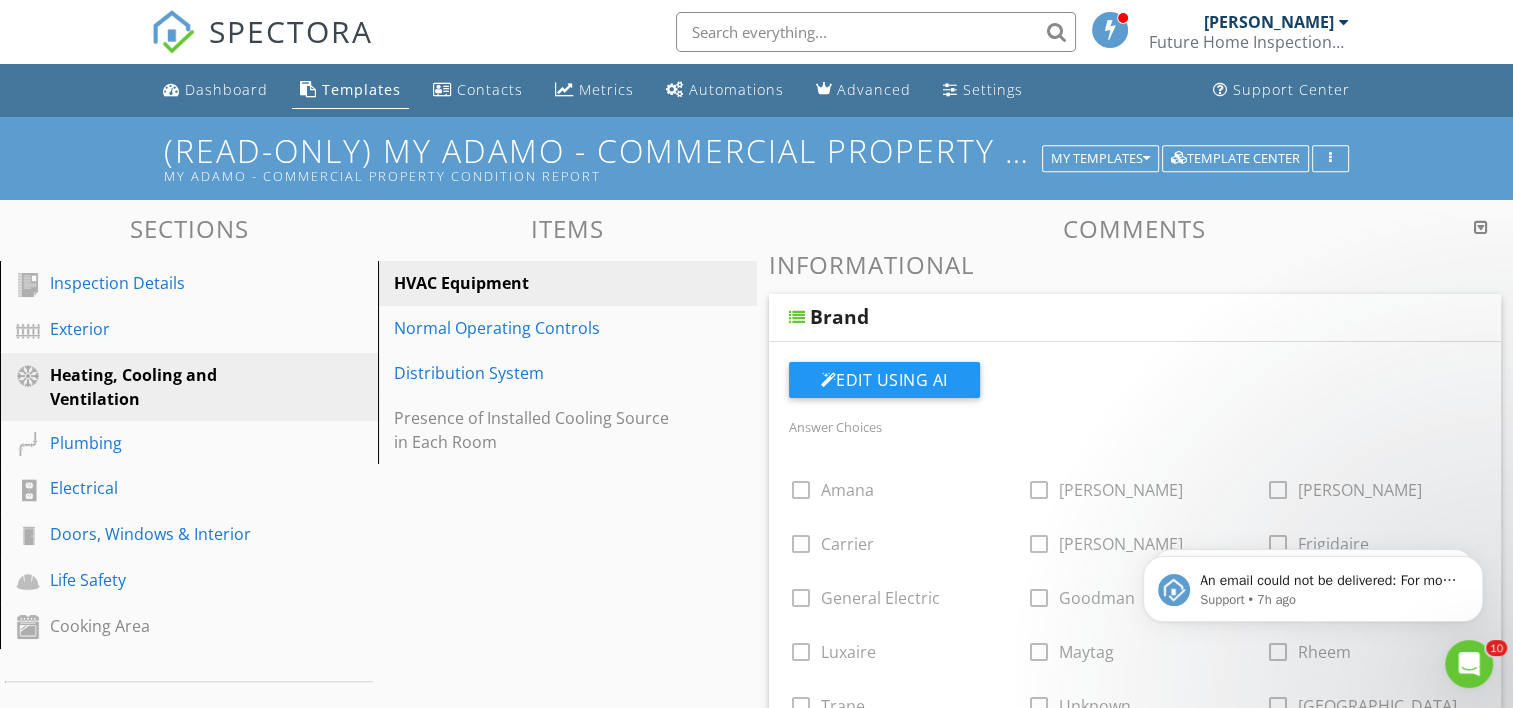scroll, scrollTop: 166, scrollLeft: 0, axis: vertical 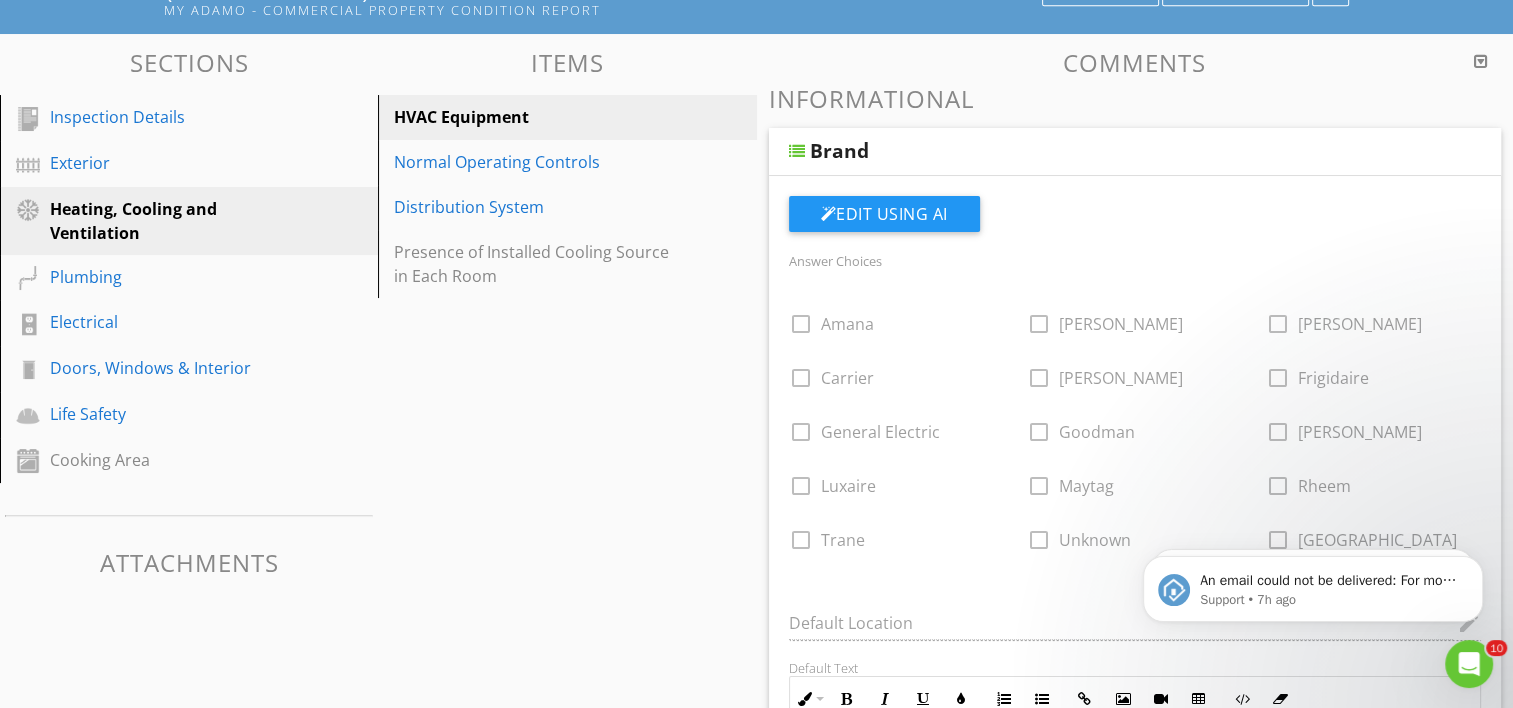 click at bounding box center (797, 151) 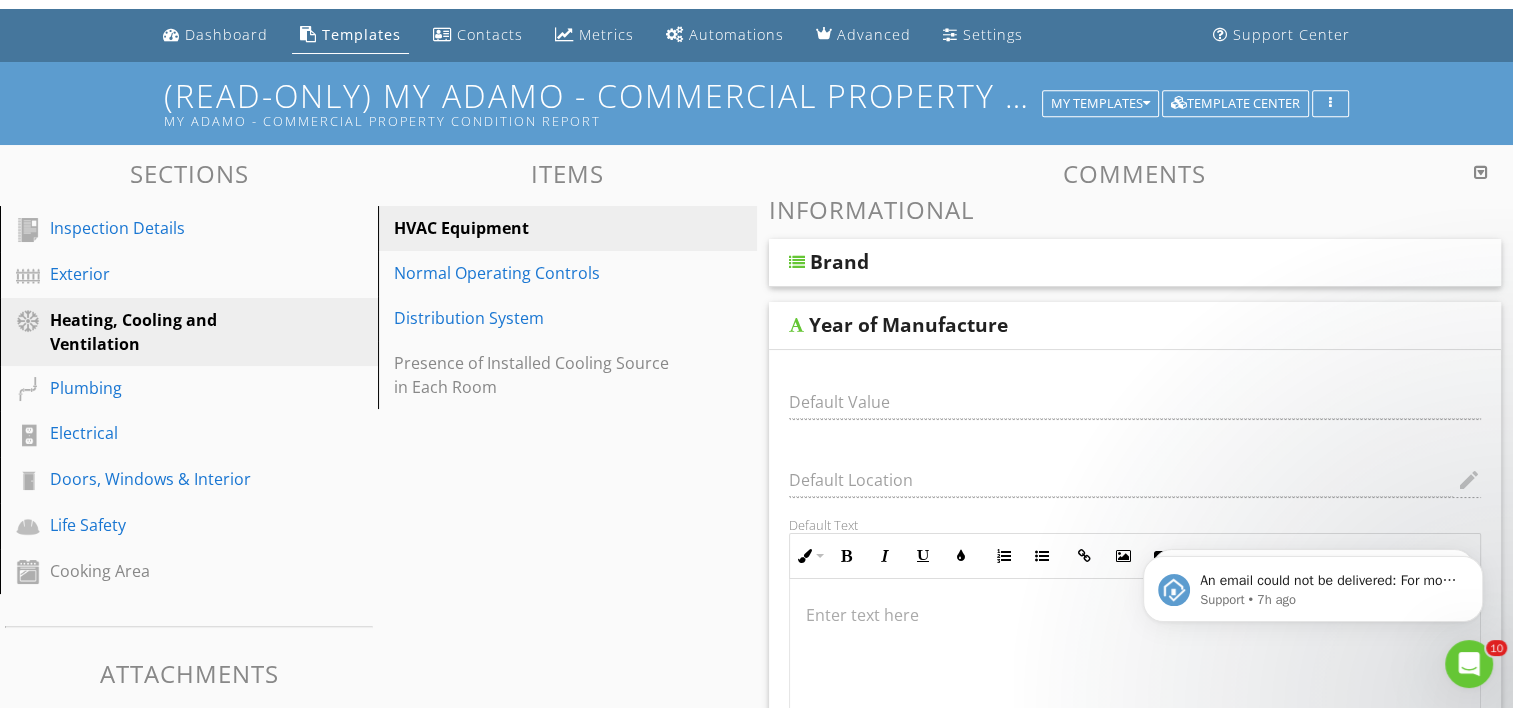 scroll, scrollTop: 0, scrollLeft: 0, axis: both 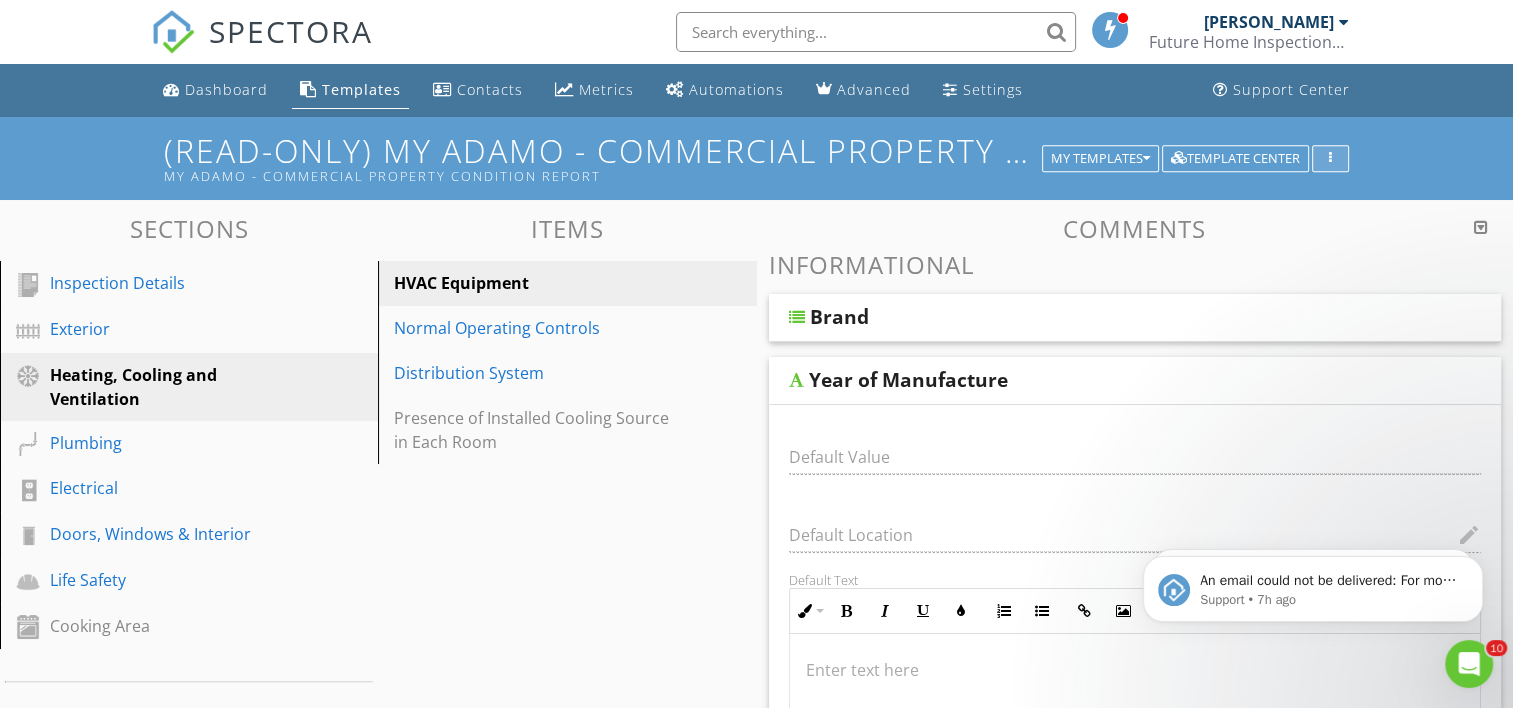 click at bounding box center [1330, 159] 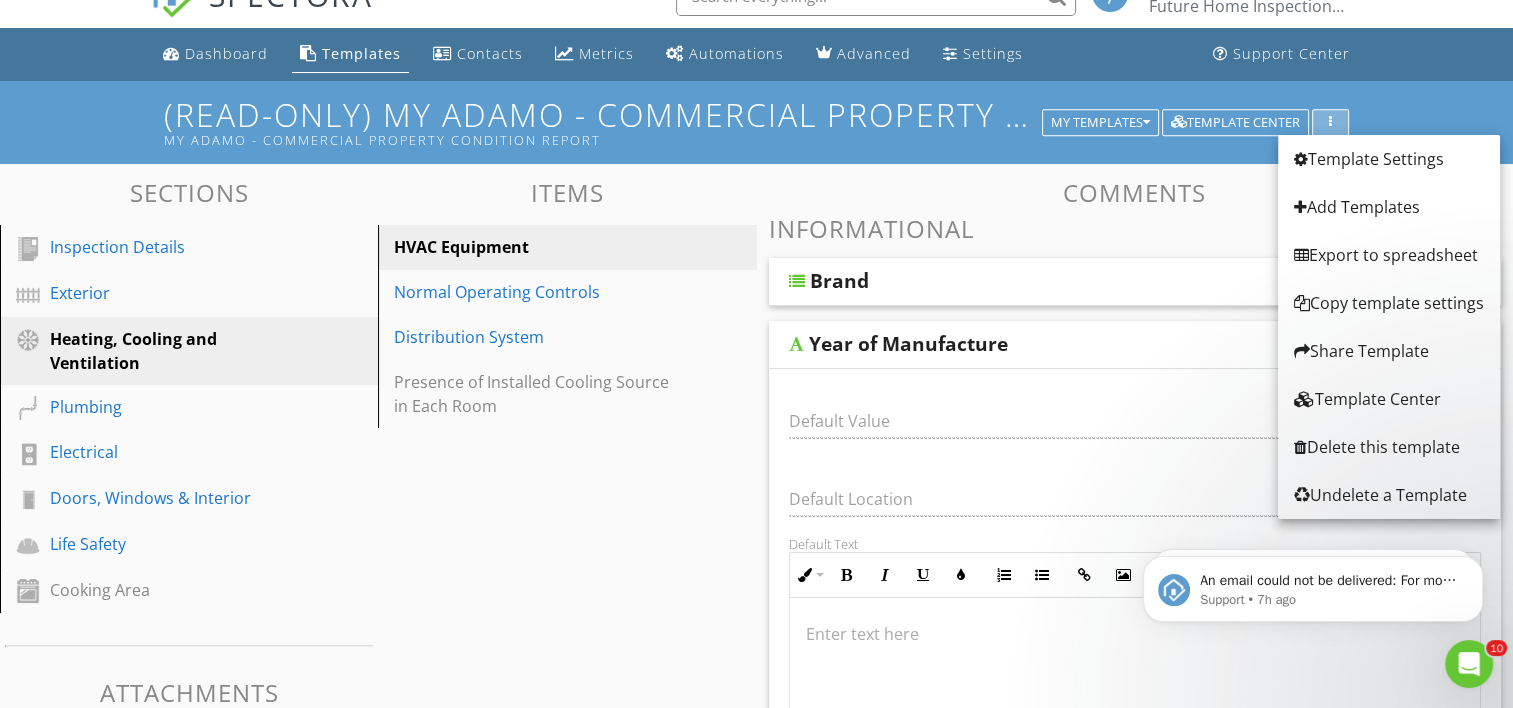 scroll, scrollTop: 0, scrollLeft: 0, axis: both 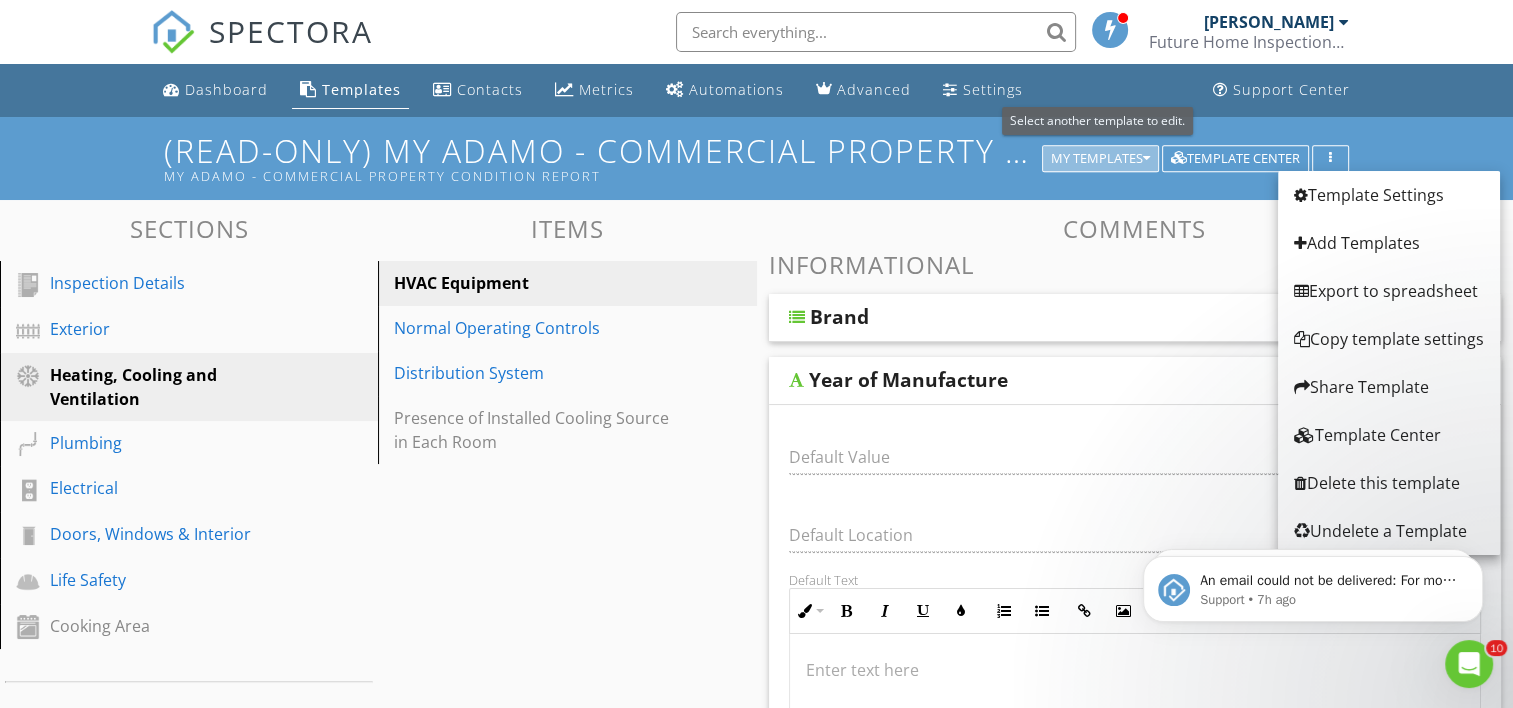 click at bounding box center (1146, 159) 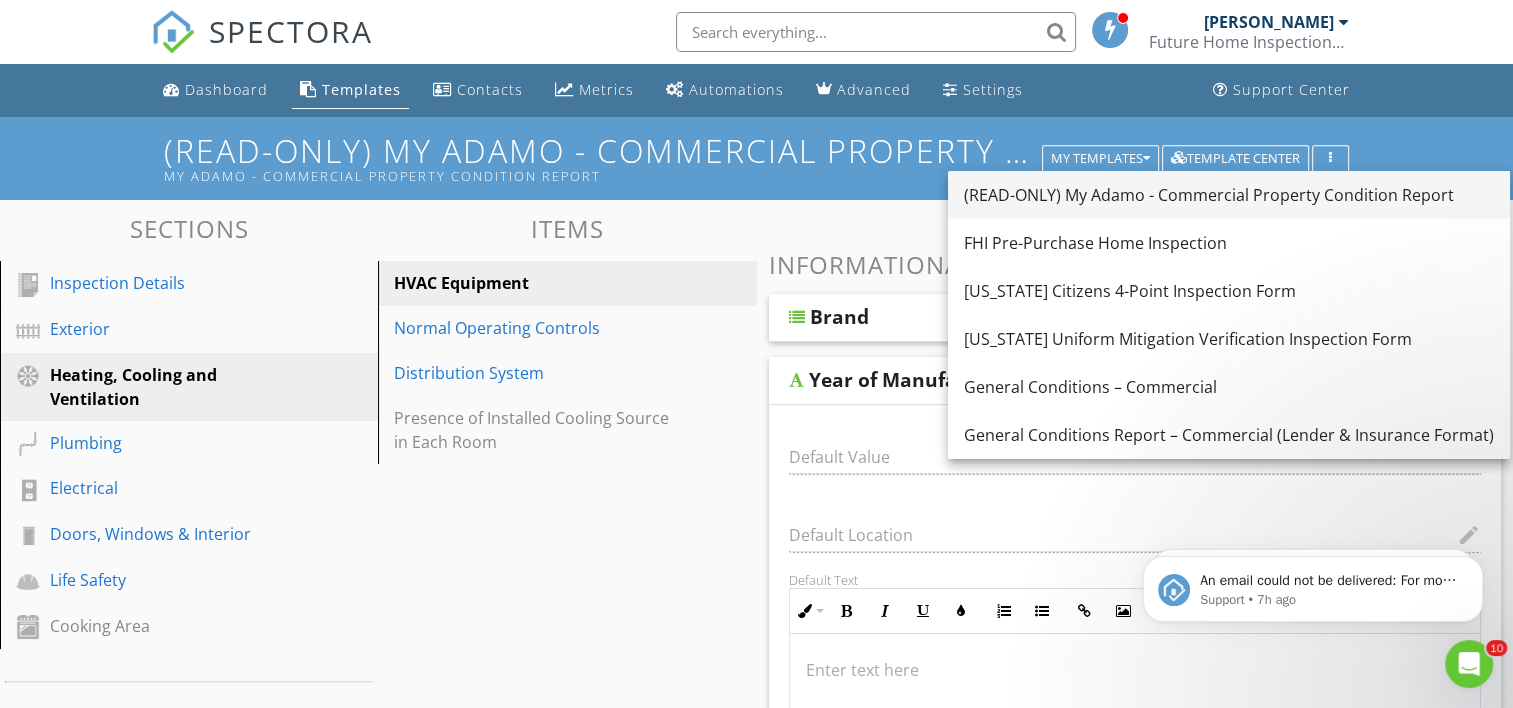 click on "(READ-ONLY)
My Adamo - Commercial Property Condition Report" at bounding box center (1229, 195) 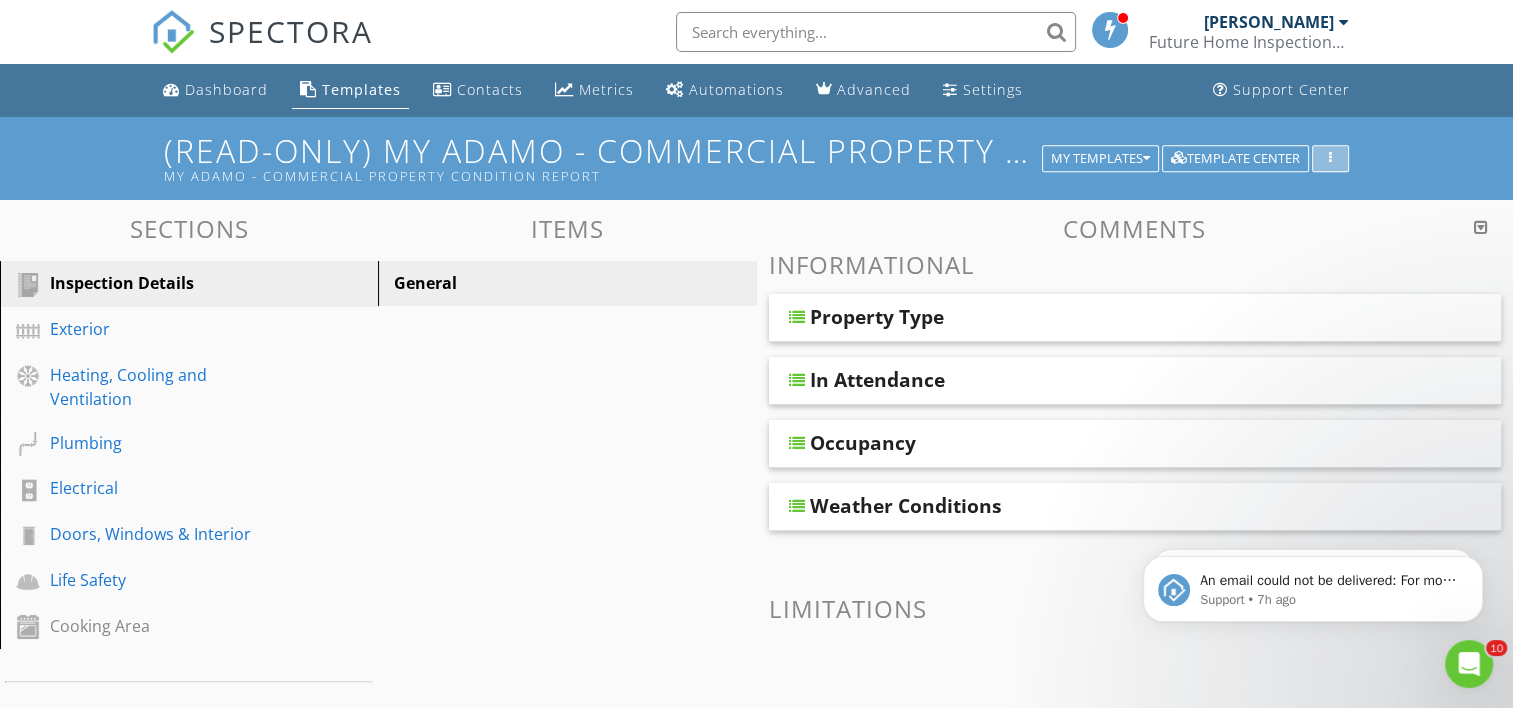 click at bounding box center (1330, 159) 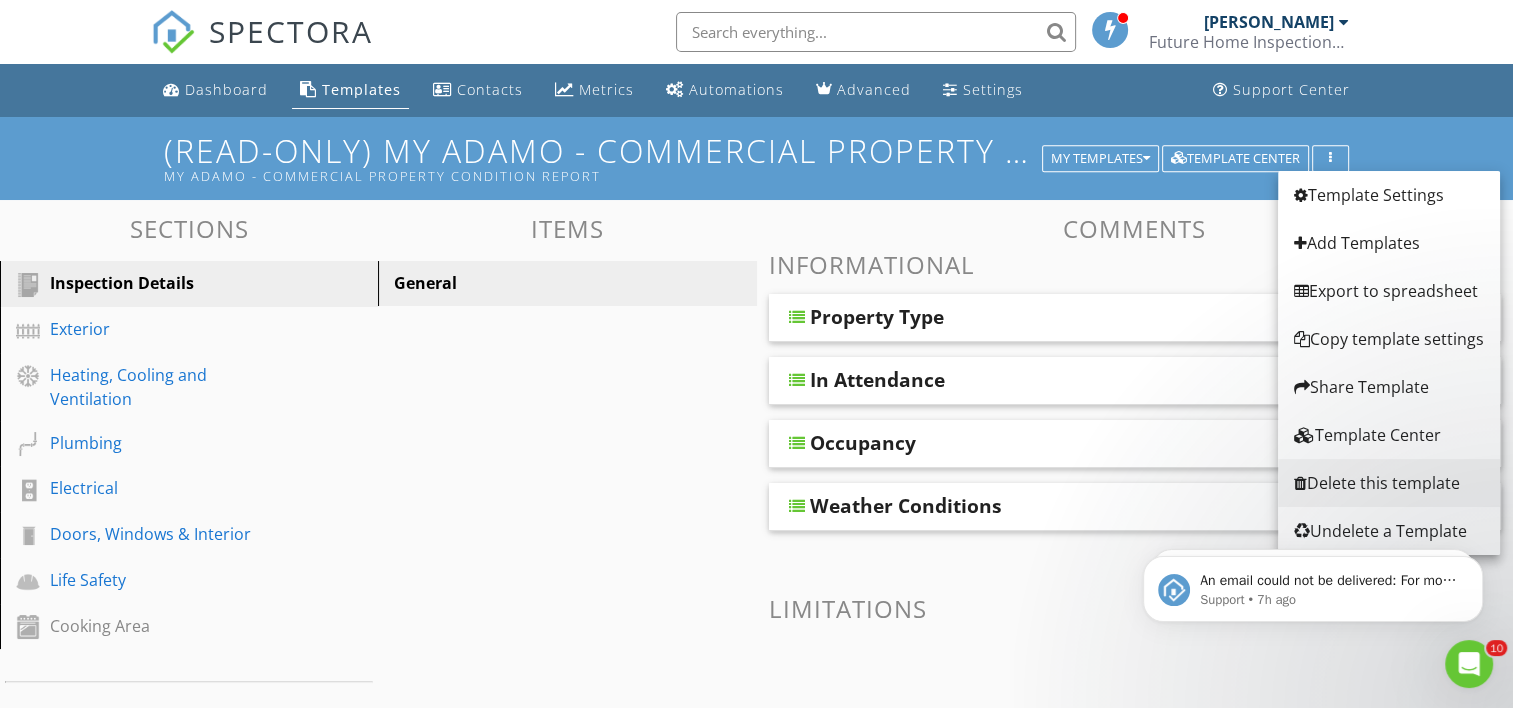 click on "Delete this template" at bounding box center [1389, 483] 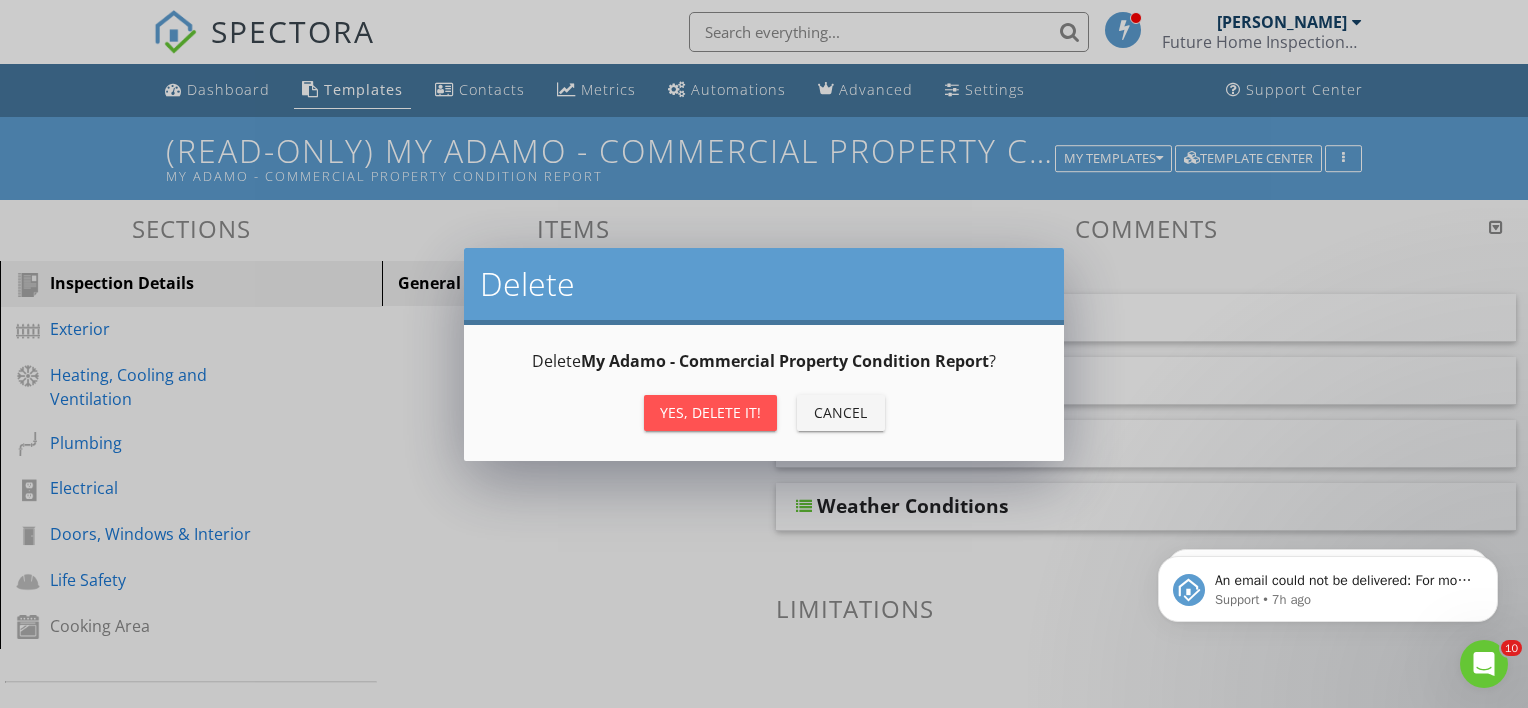 click on "Yes, Delete it!" at bounding box center (710, 412) 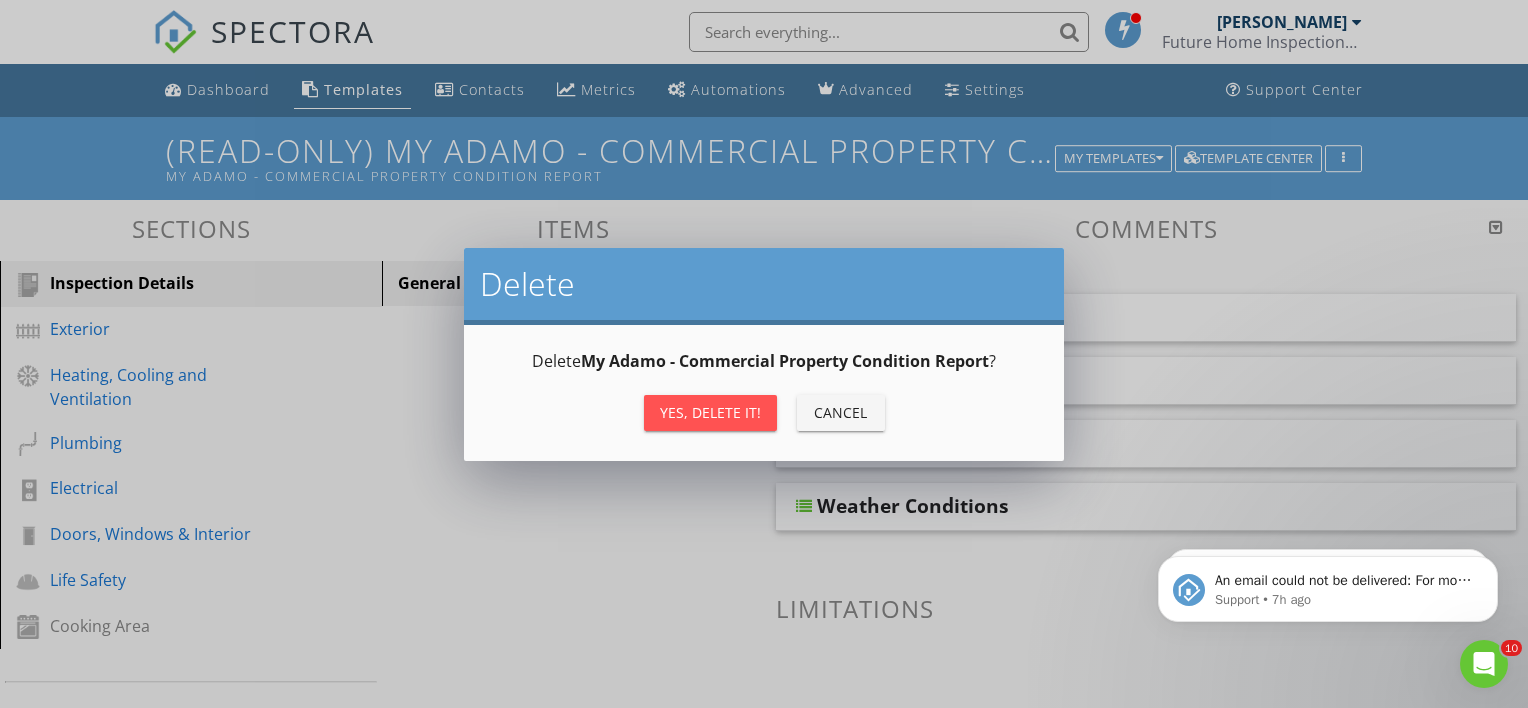 click on "Yes, Delete it!" at bounding box center (710, 412) 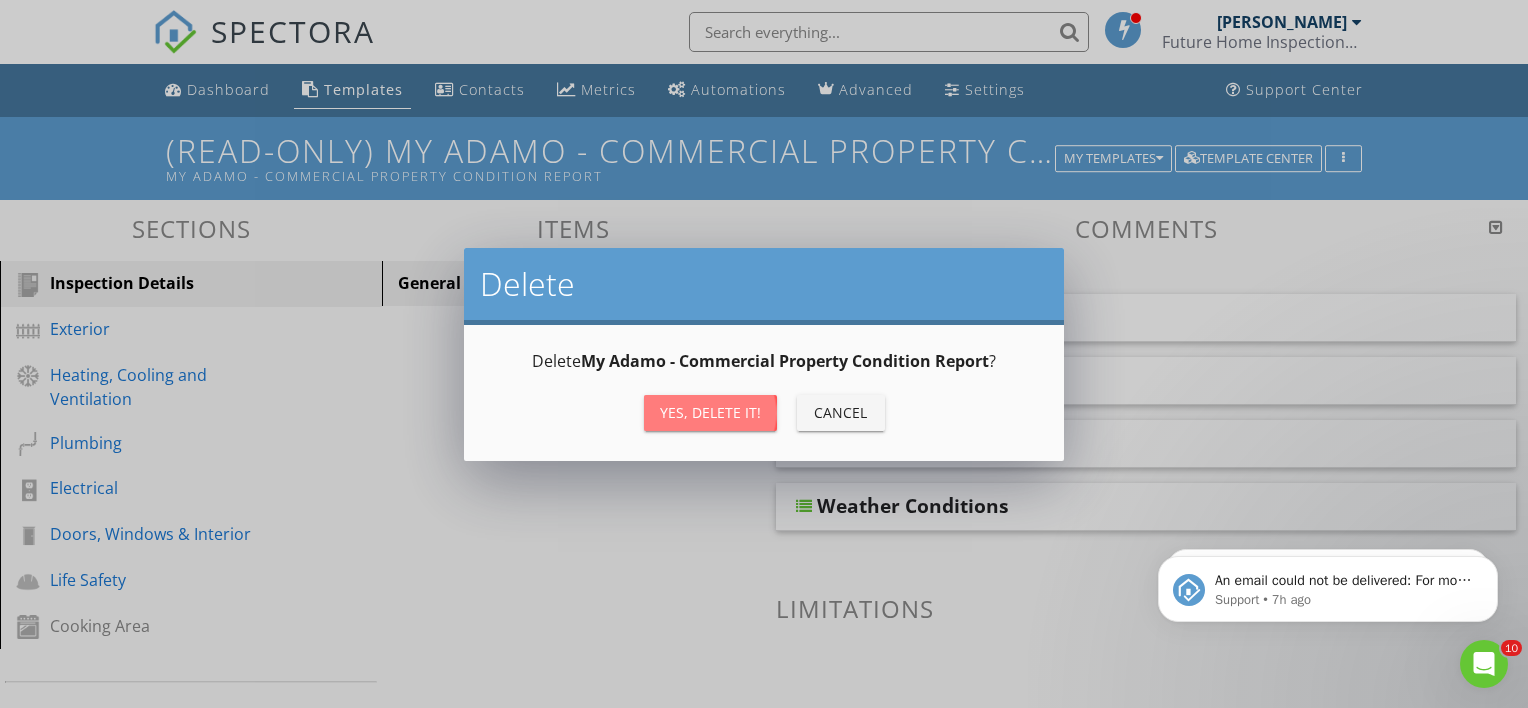 click on "Yes, Delete it!" at bounding box center (710, 412) 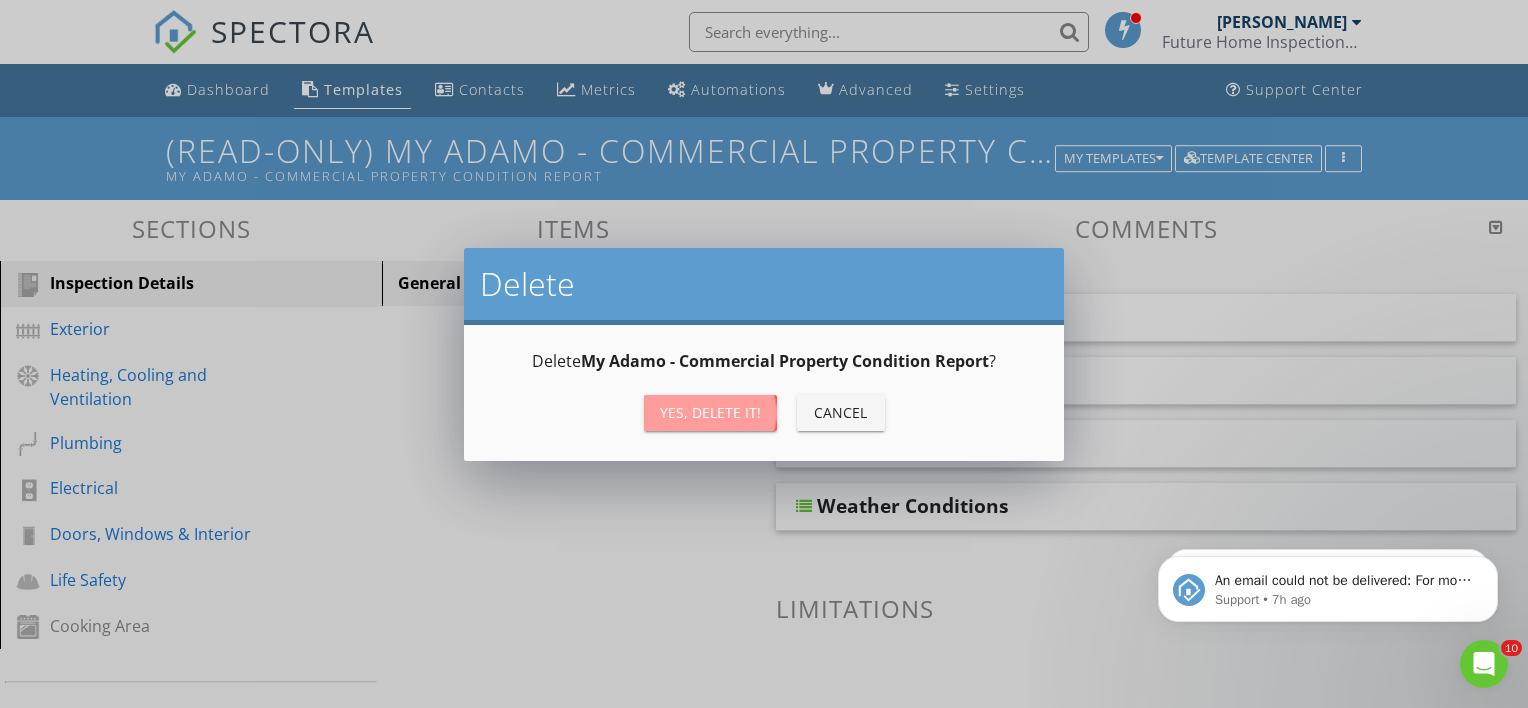 click on "Yes, Delete it!" at bounding box center [710, 412] 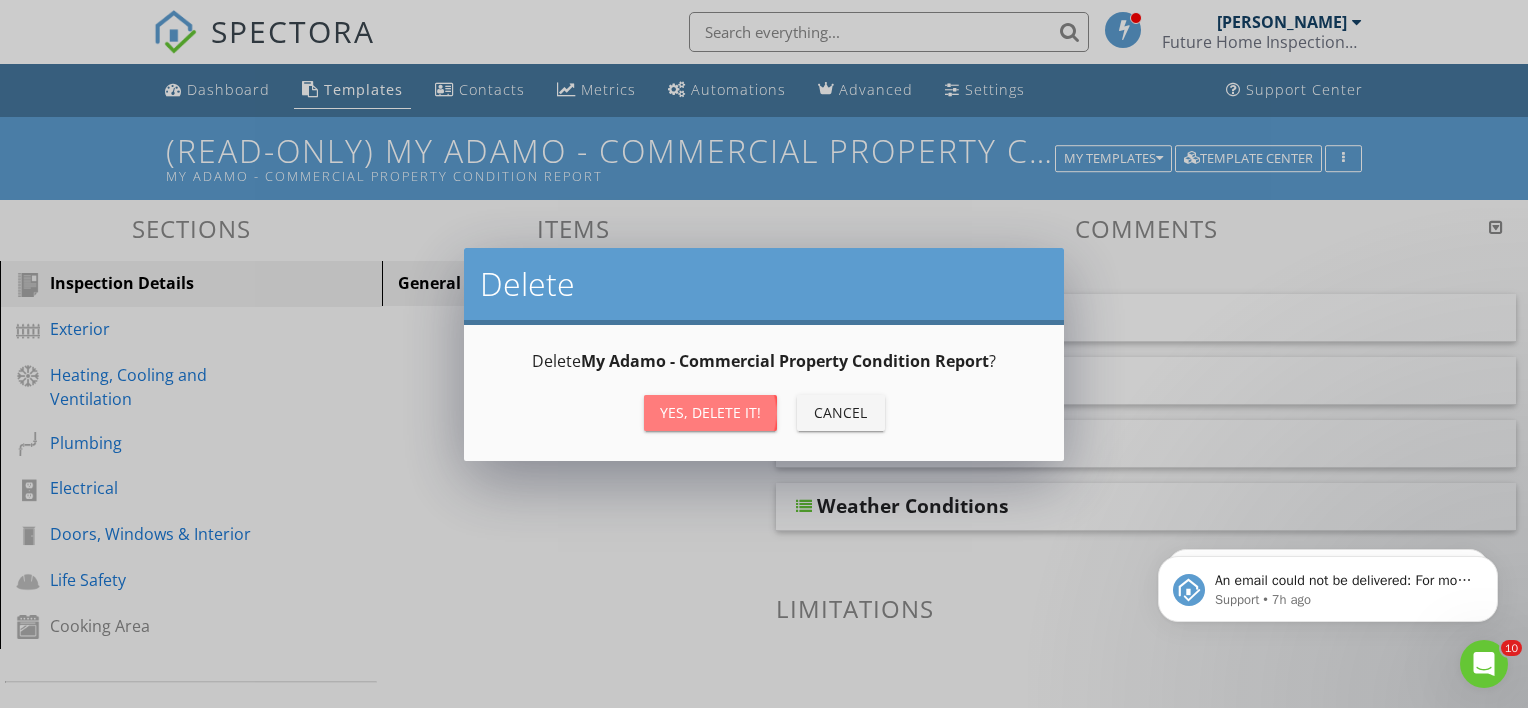 click on "Yes, Delete it!" at bounding box center (710, 412) 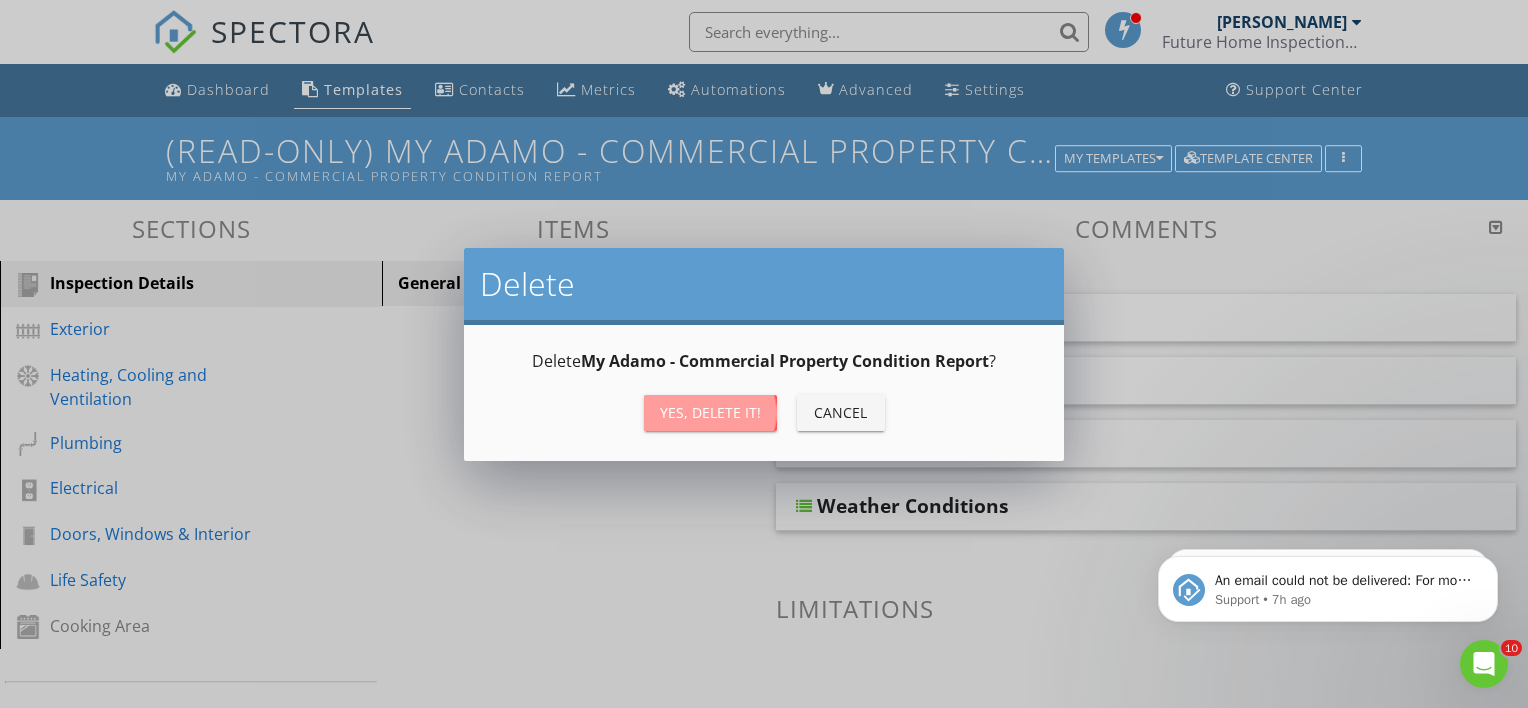 click on "Yes, Delete it!" at bounding box center (710, 412) 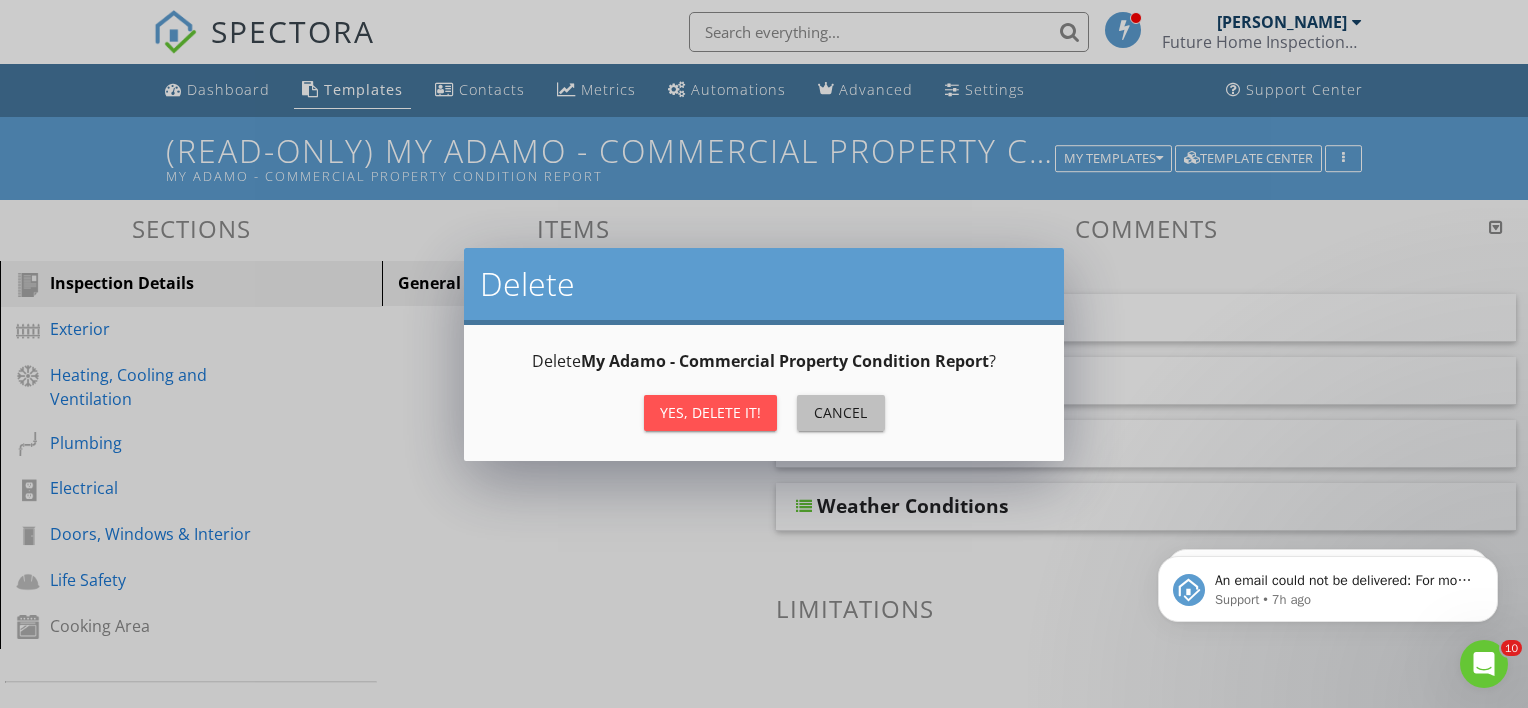 click on "Cancel" at bounding box center (841, 412) 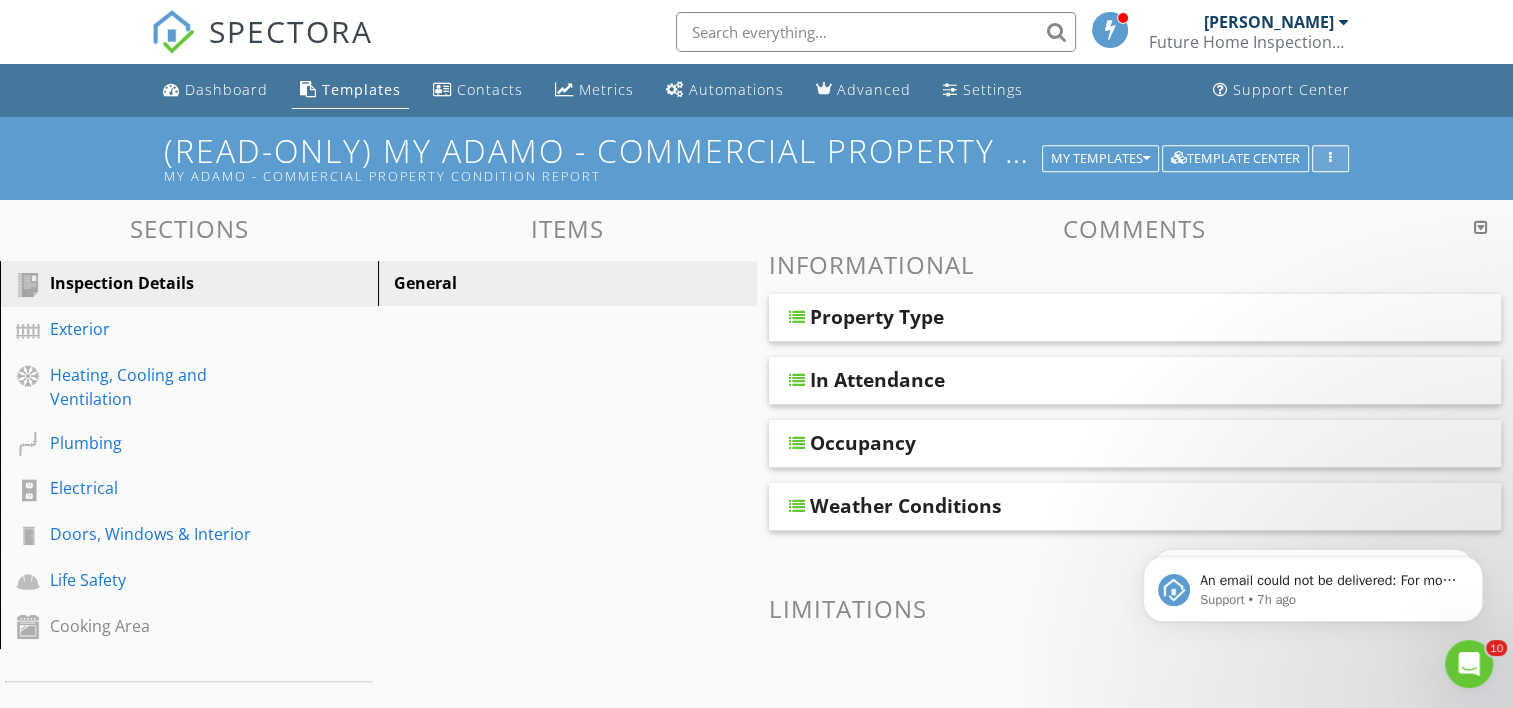 click at bounding box center [1330, 159] 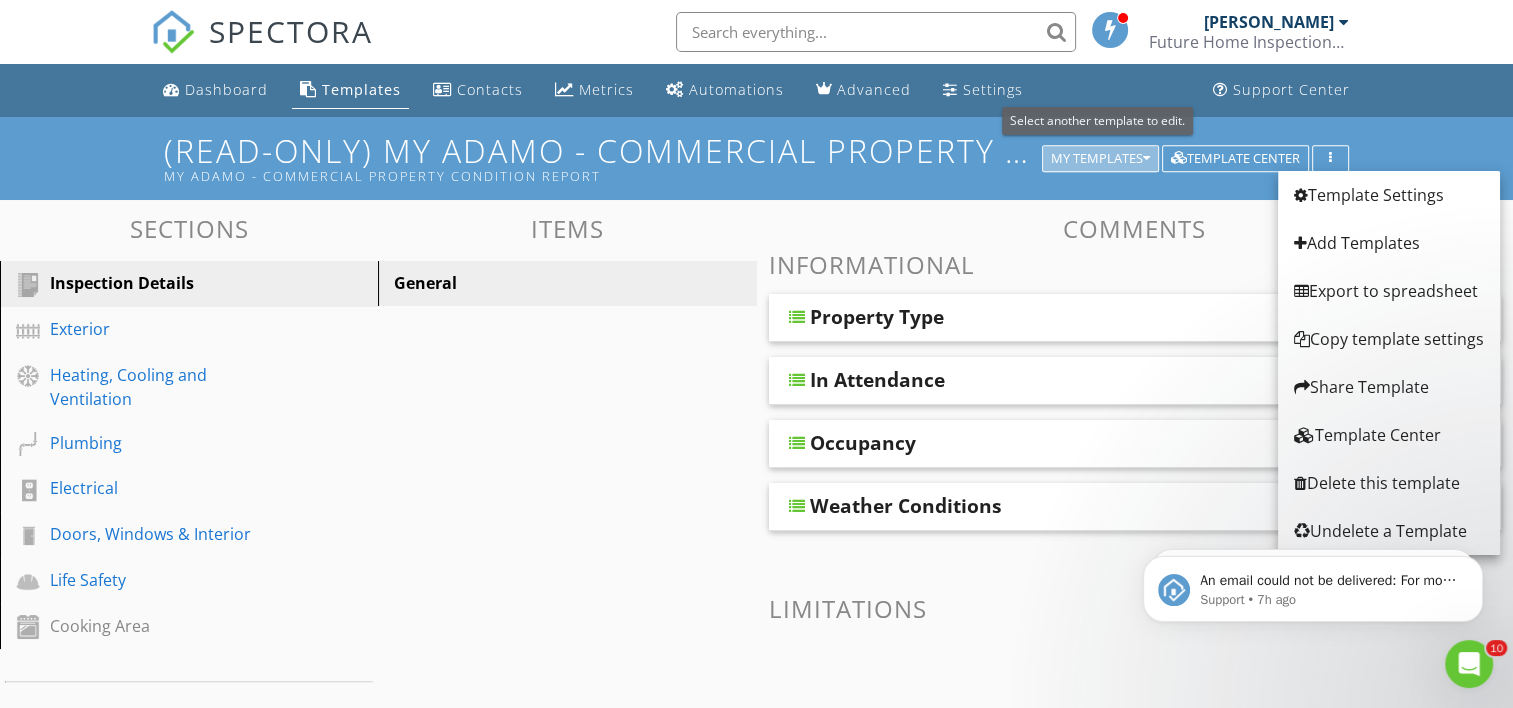 click on "My Templates" at bounding box center [1100, 159] 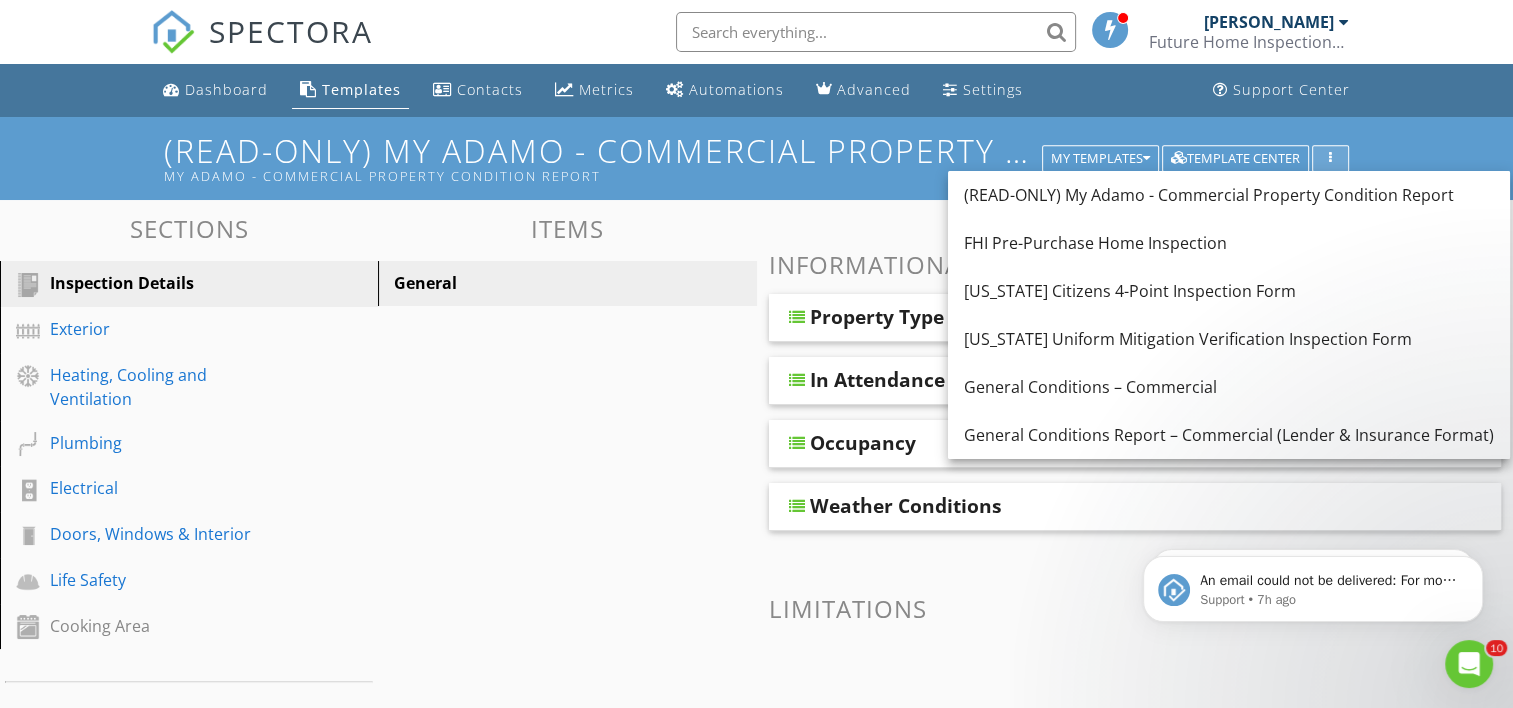 click at bounding box center [1330, 159] 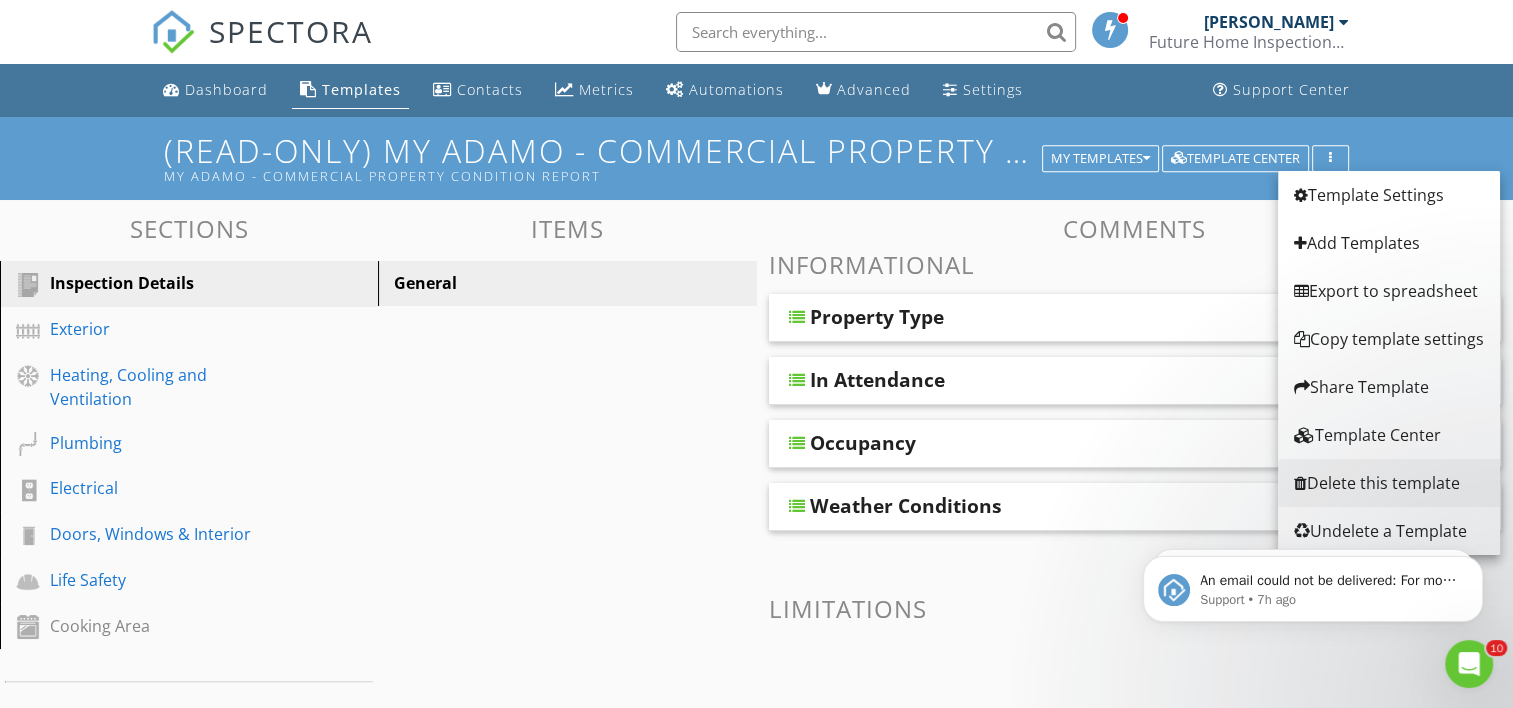 click on "Delete this template" at bounding box center [1389, 483] 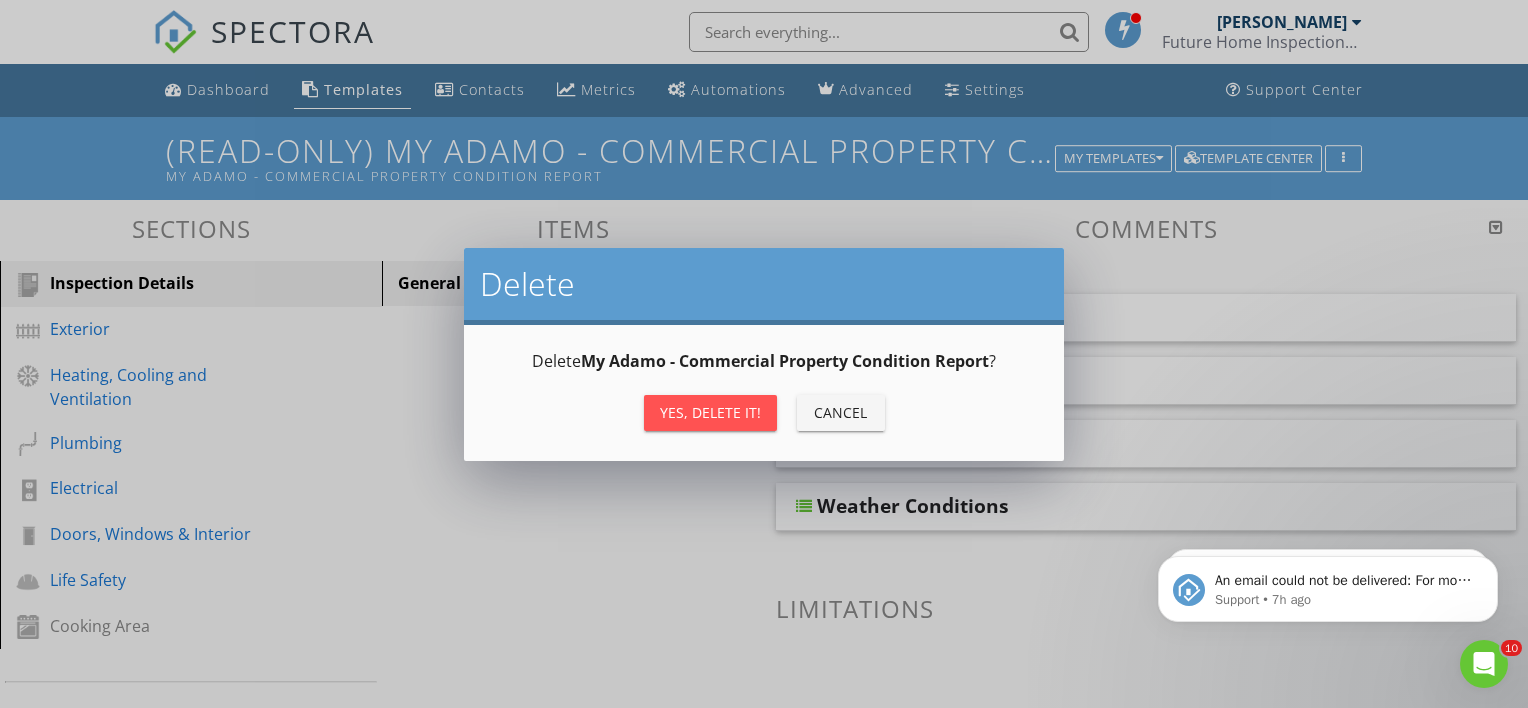 click on "Yes, Delete it!" at bounding box center (710, 412) 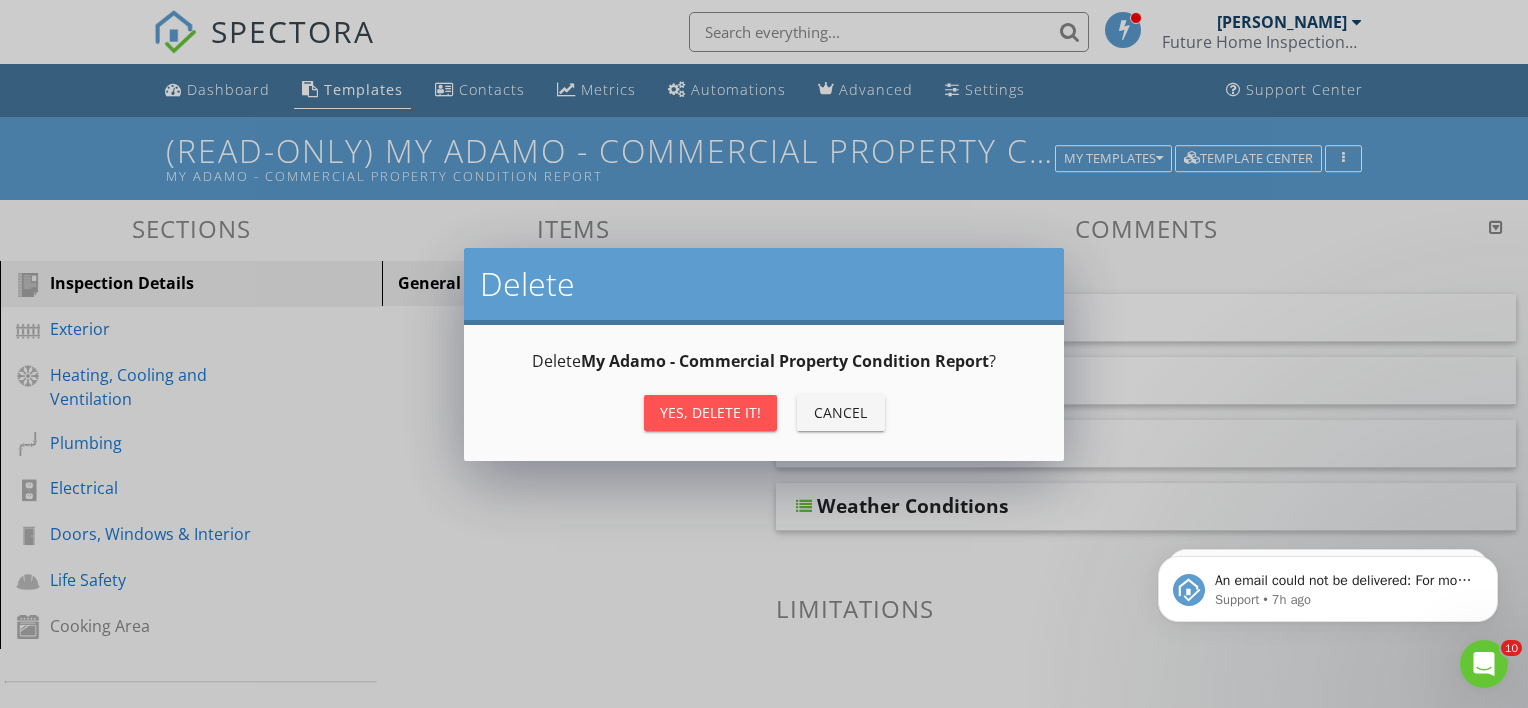 click on "Delete    Delete
My Adamo - Commercial Property Condition Report ?   Yes, Delete it!   Cancel" at bounding box center (764, 354) 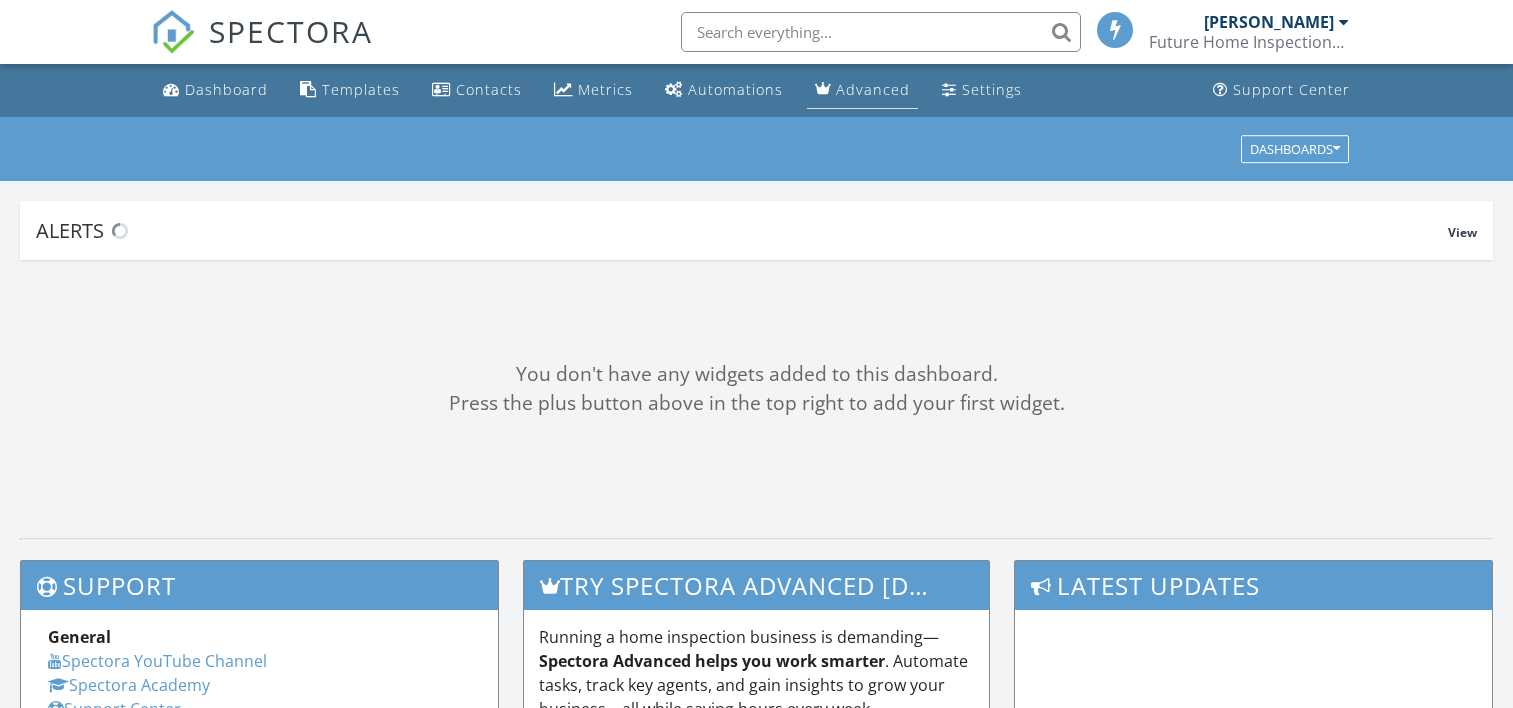 scroll, scrollTop: 0, scrollLeft: 0, axis: both 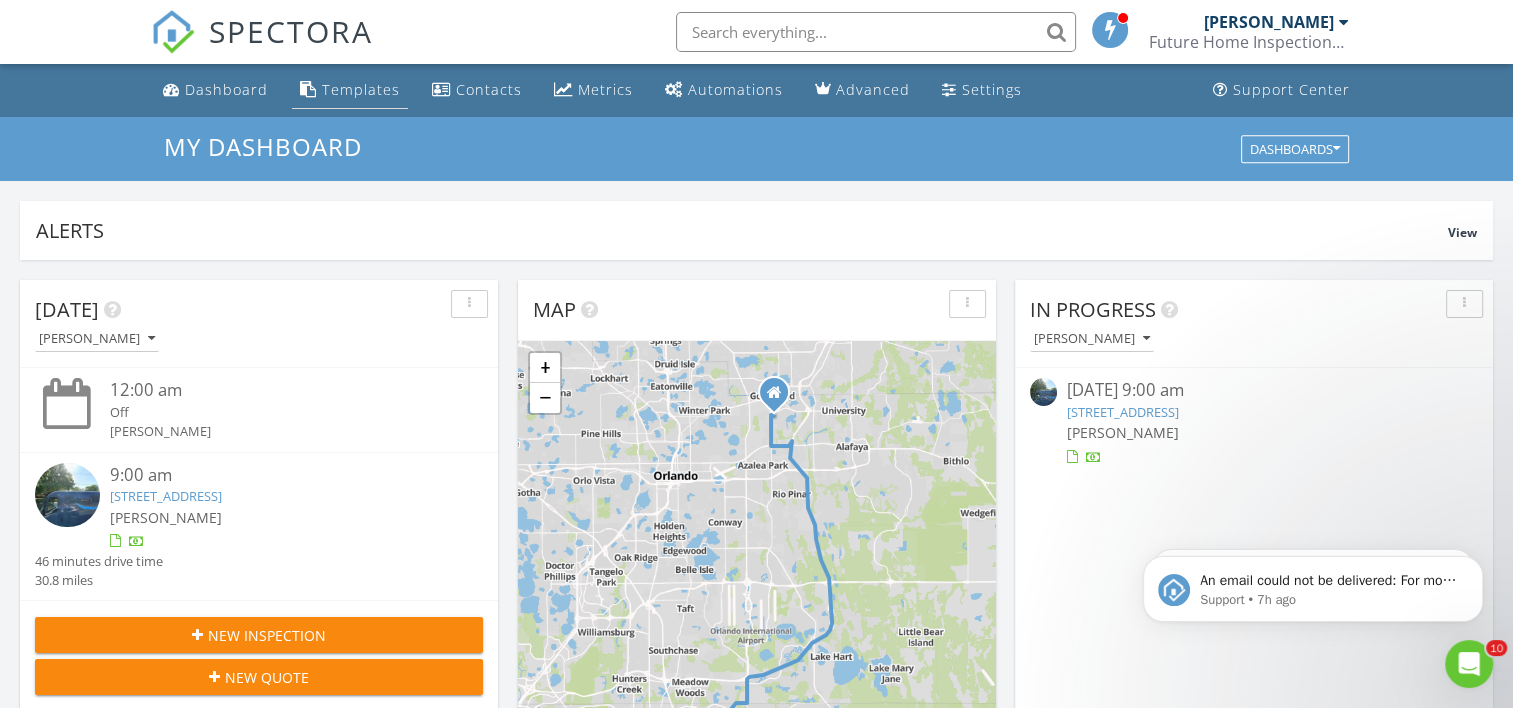 click on "Templates" at bounding box center (361, 89) 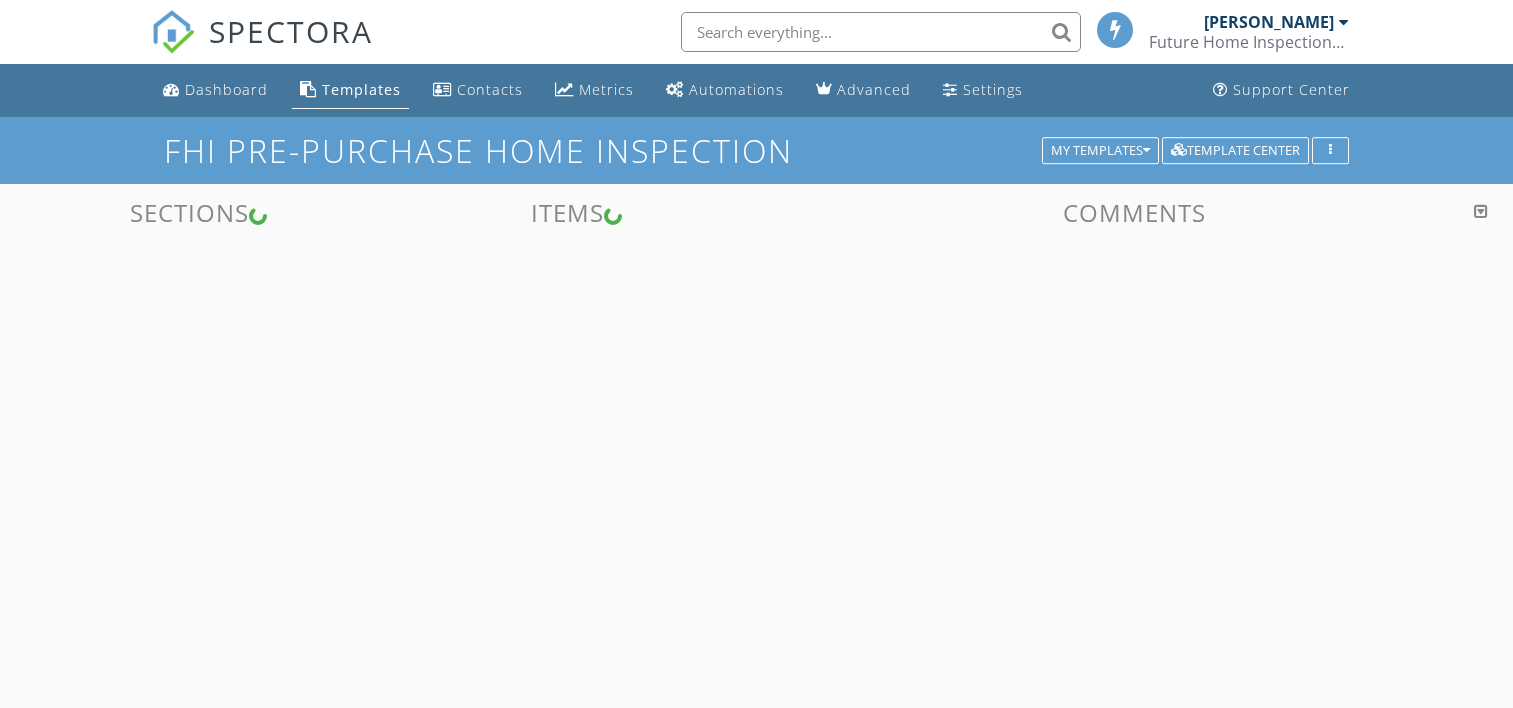 scroll, scrollTop: 0, scrollLeft: 0, axis: both 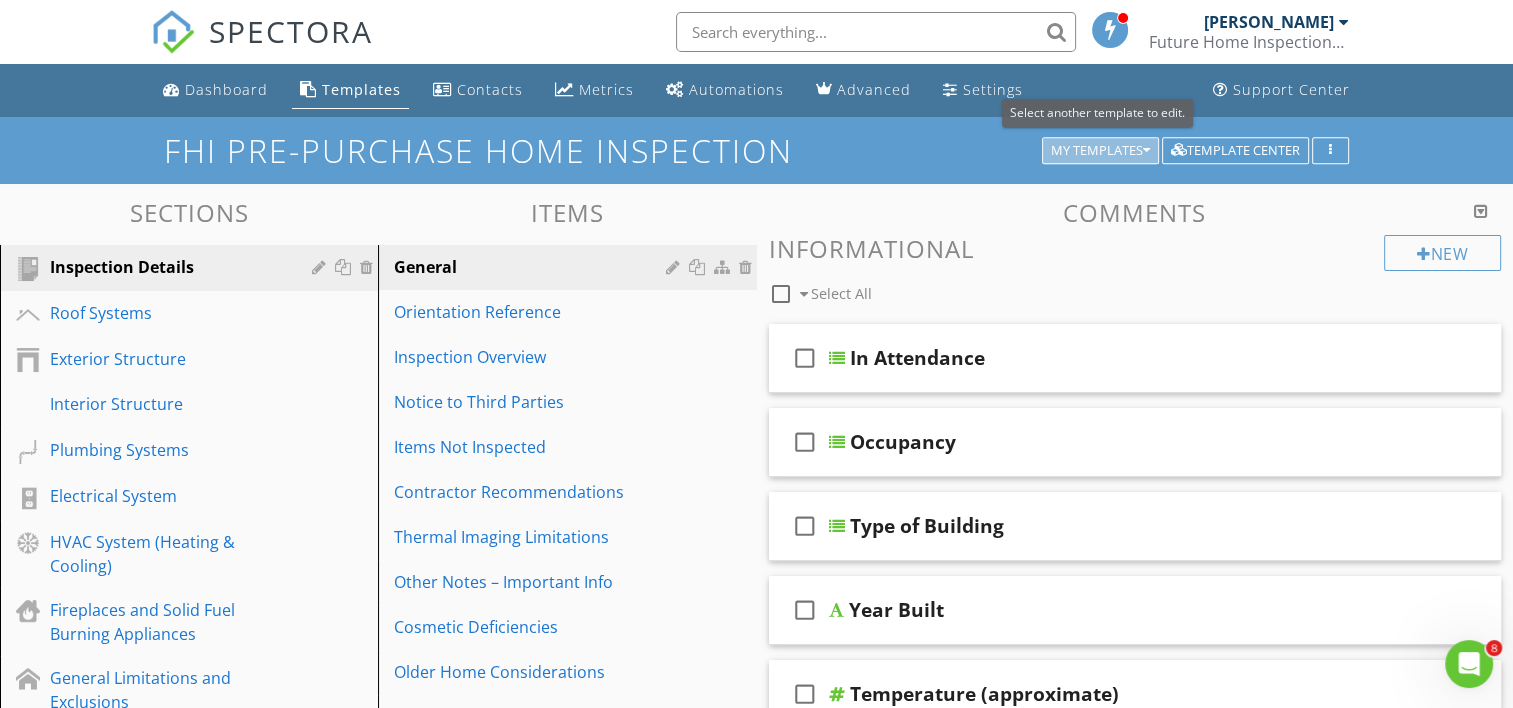 click on "My Templates" at bounding box center [1100, 151] 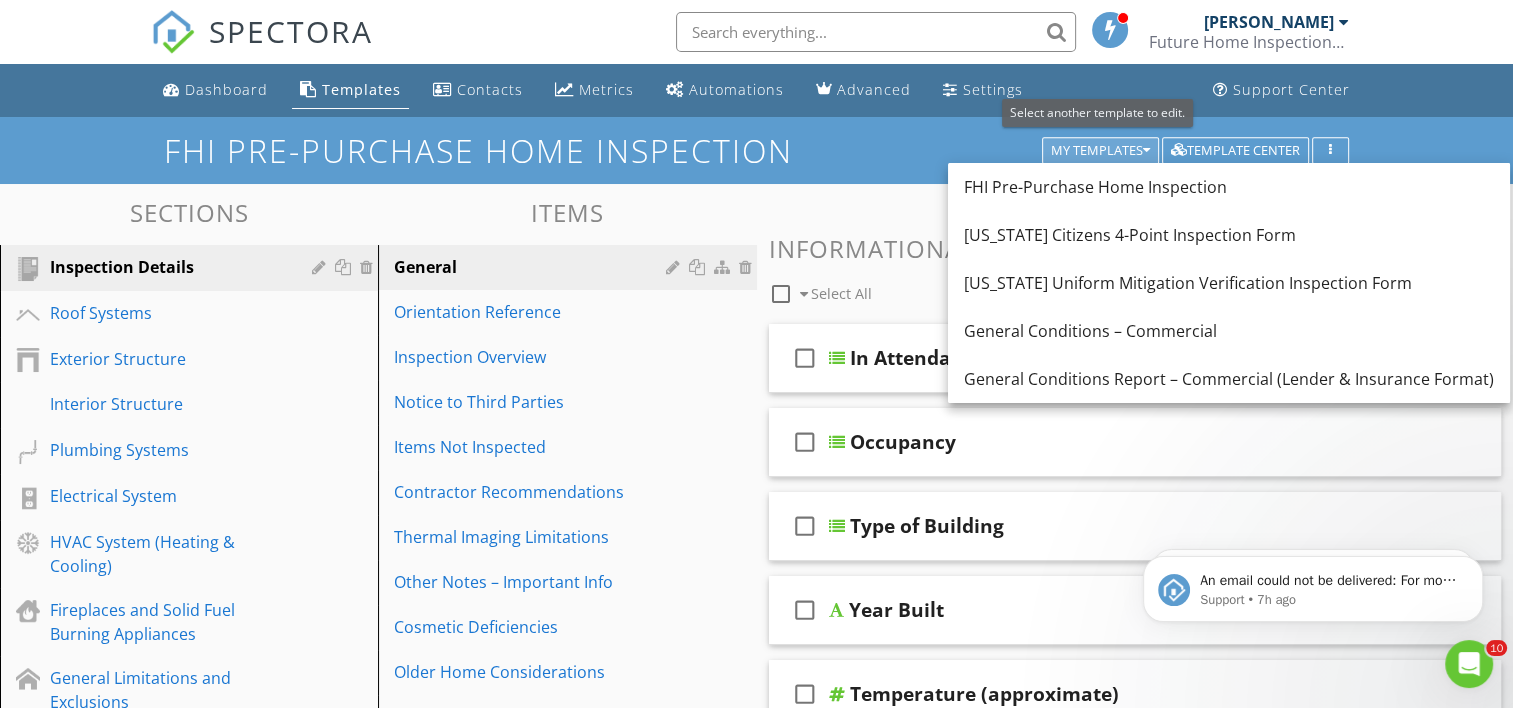 scroll, scrollTop: 0, scrollLeft: 0, axis: both 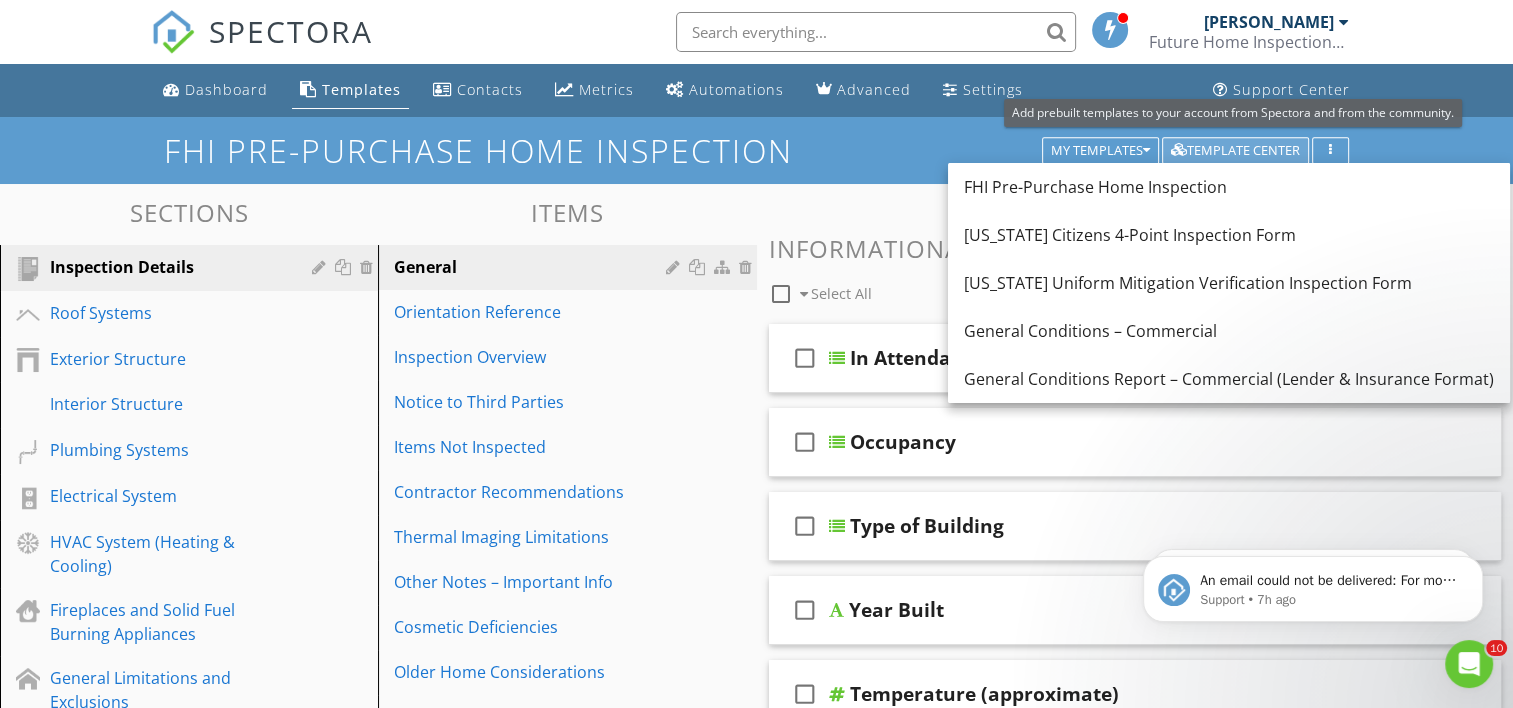 click on "Template Center" at bounding box center (1235, 151) 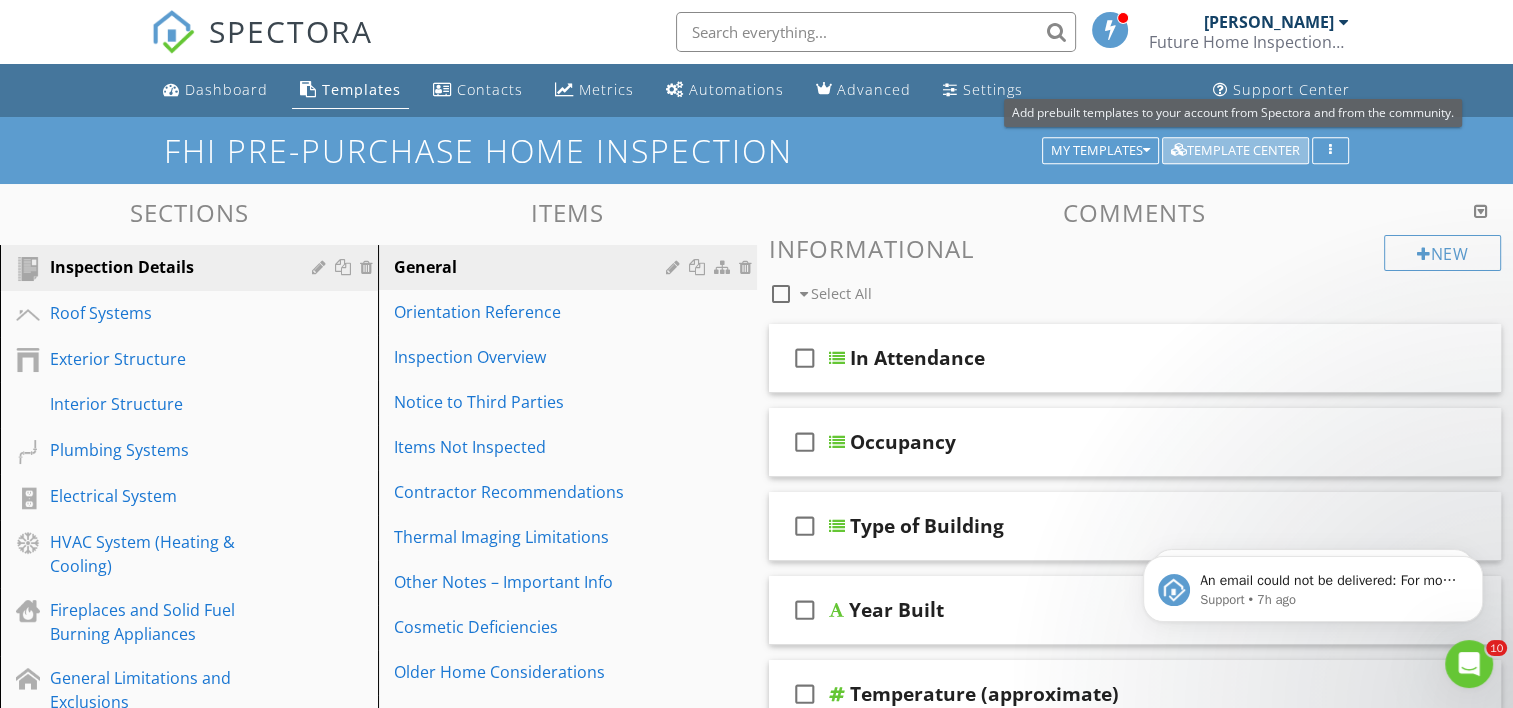 click on "Template Center" at bounding box center (1235, 151) 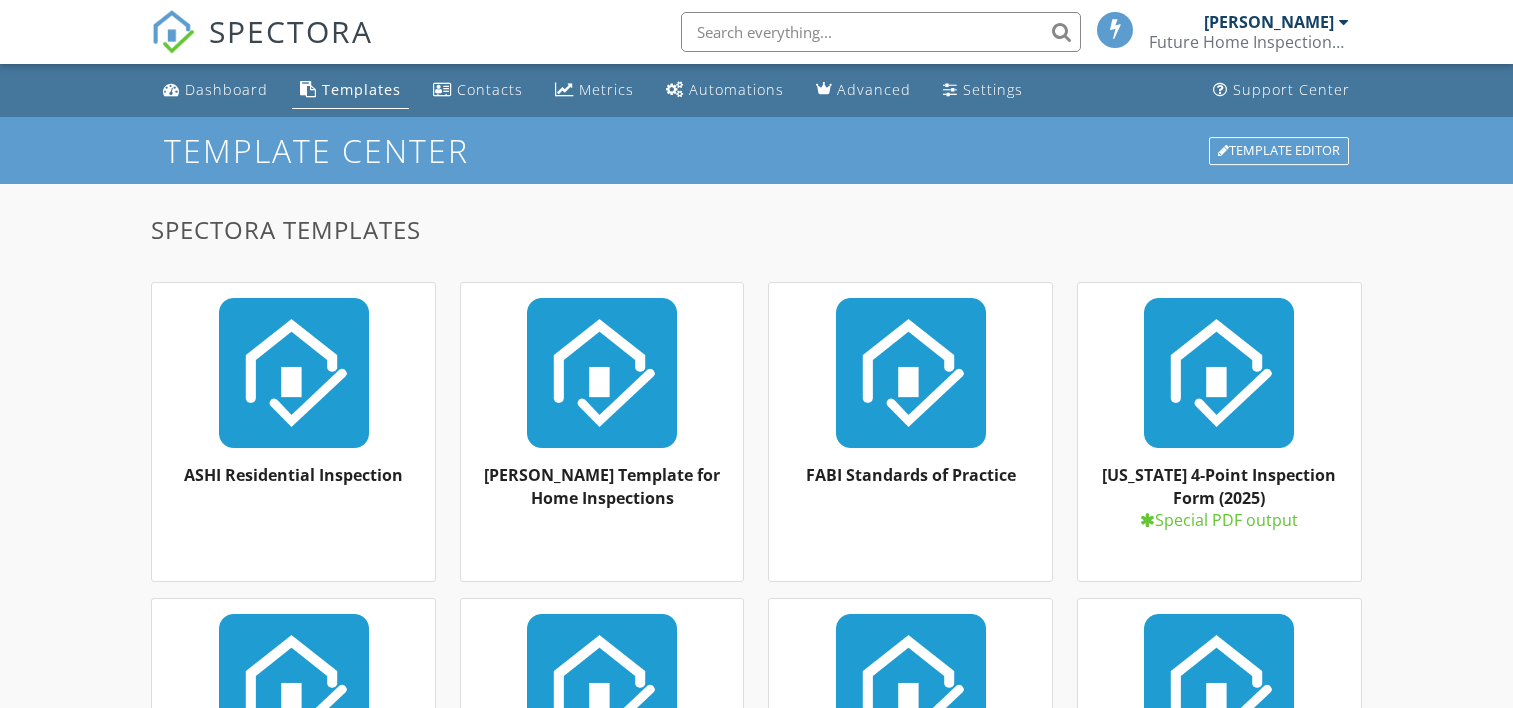 scroll, scrollTop: 0, scrollLeft: 0, axis: both 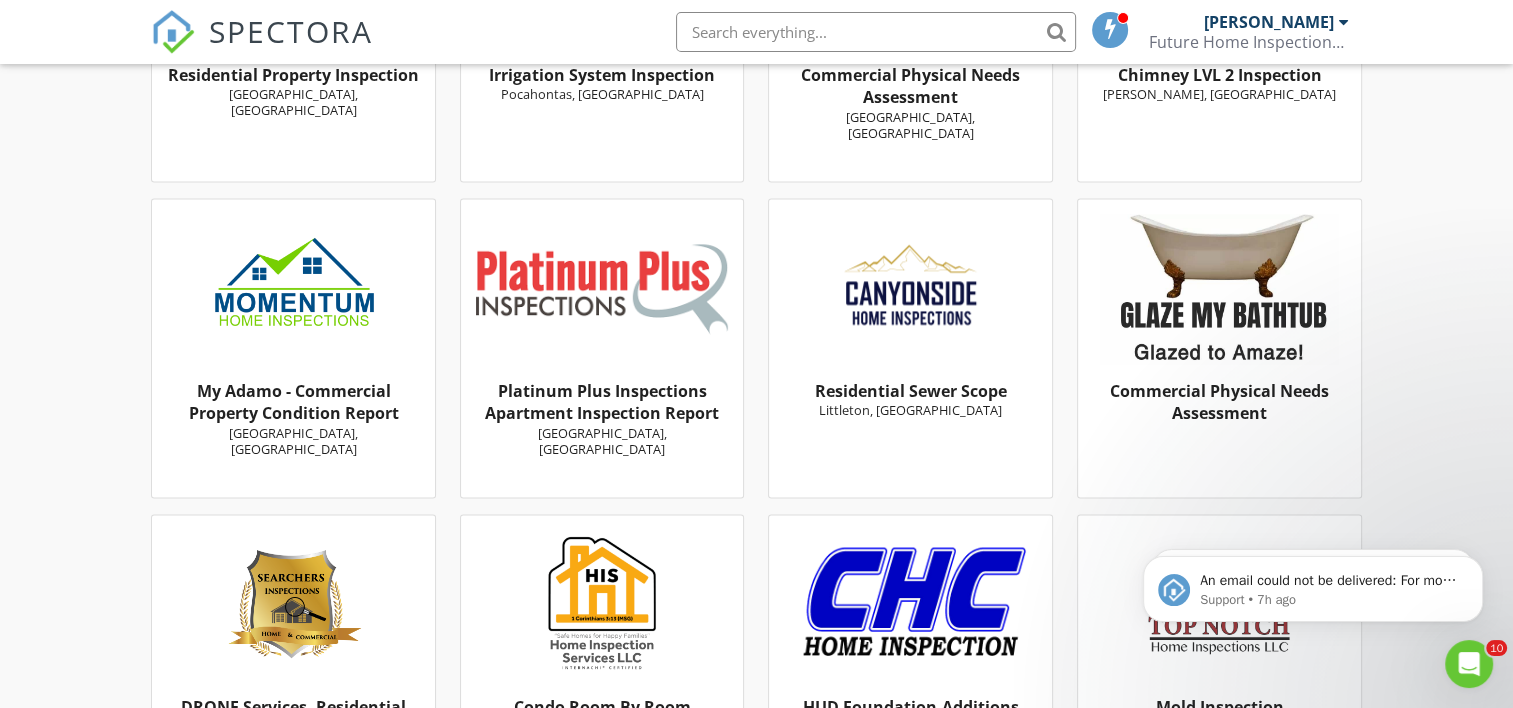 click at bounding box center [293, 289] 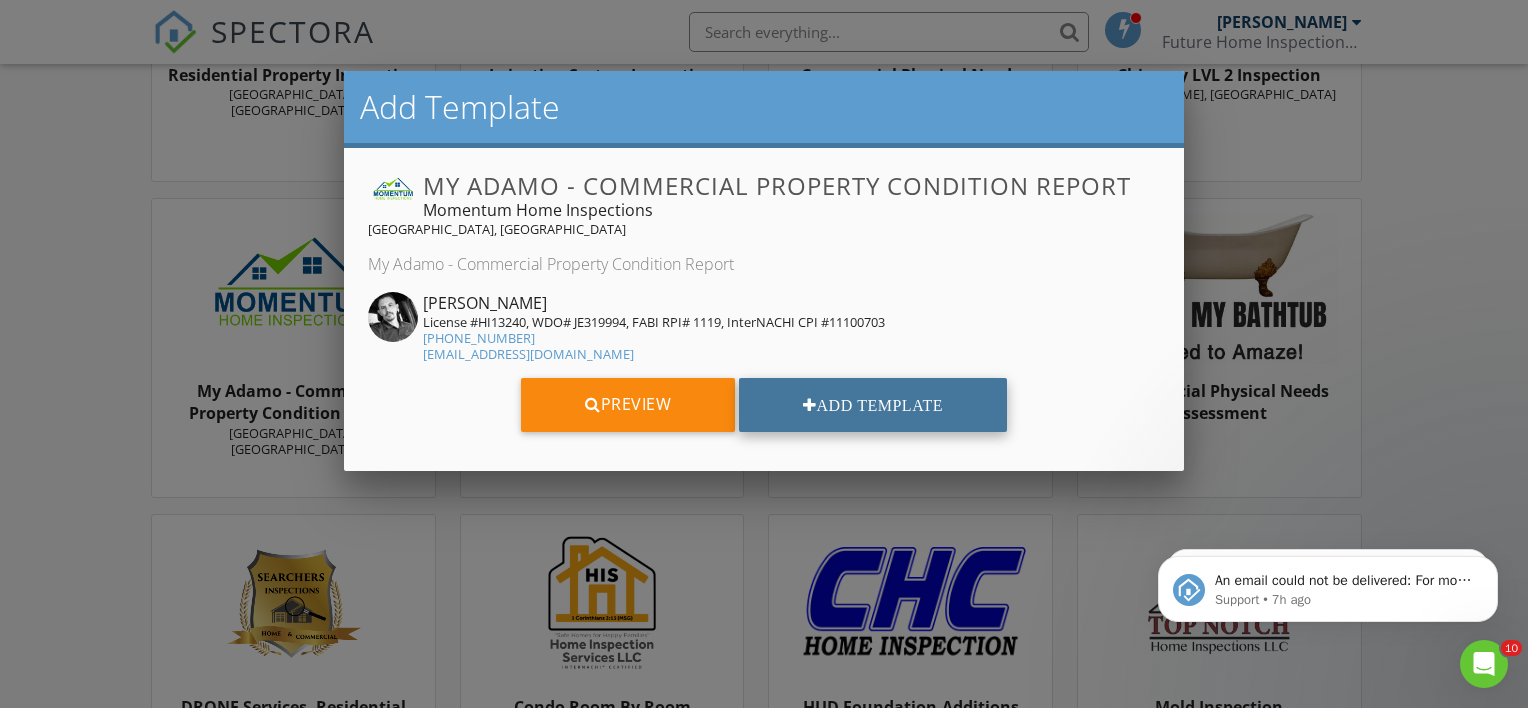 click on "Add Template" at bounding box center [873, 405] 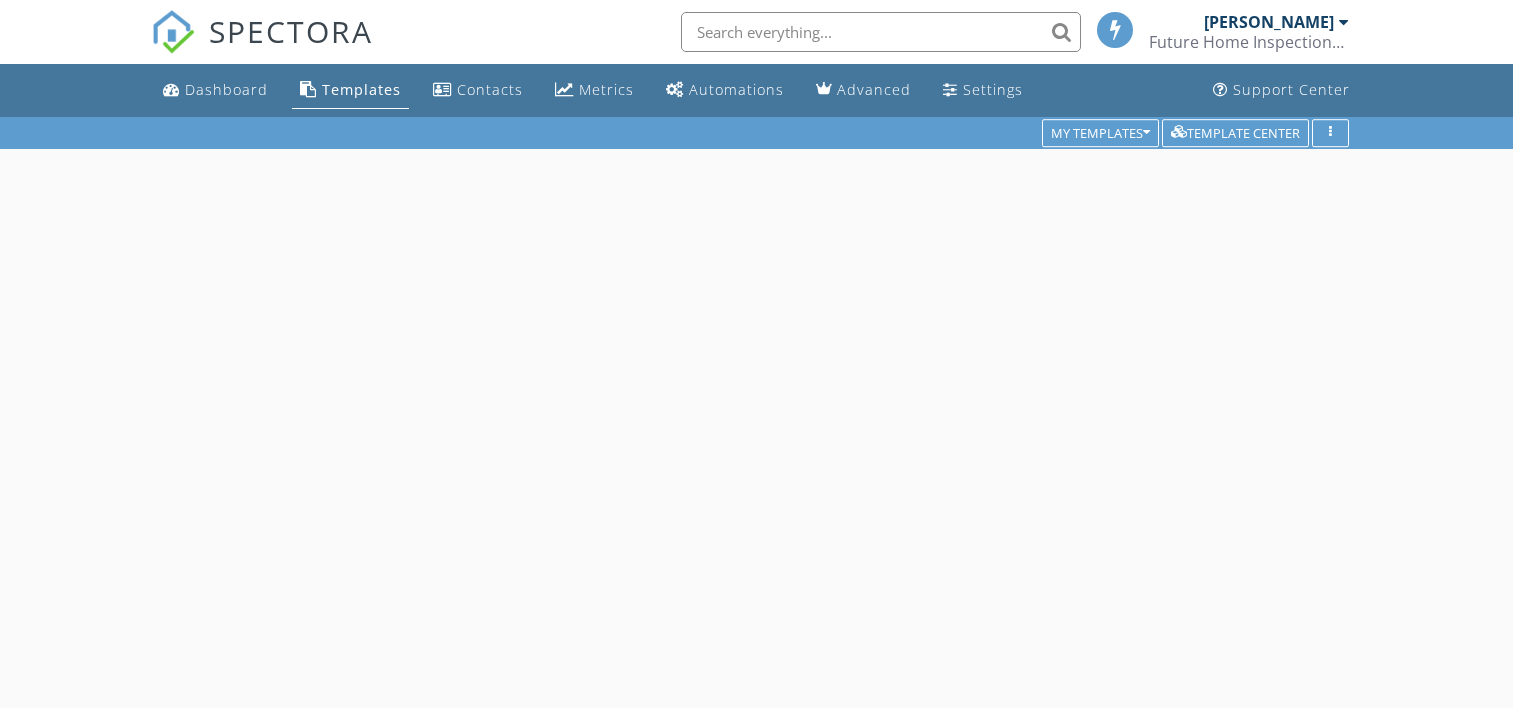 scroll, scrollTop: 0, scrollLeft: 0, axis: both 